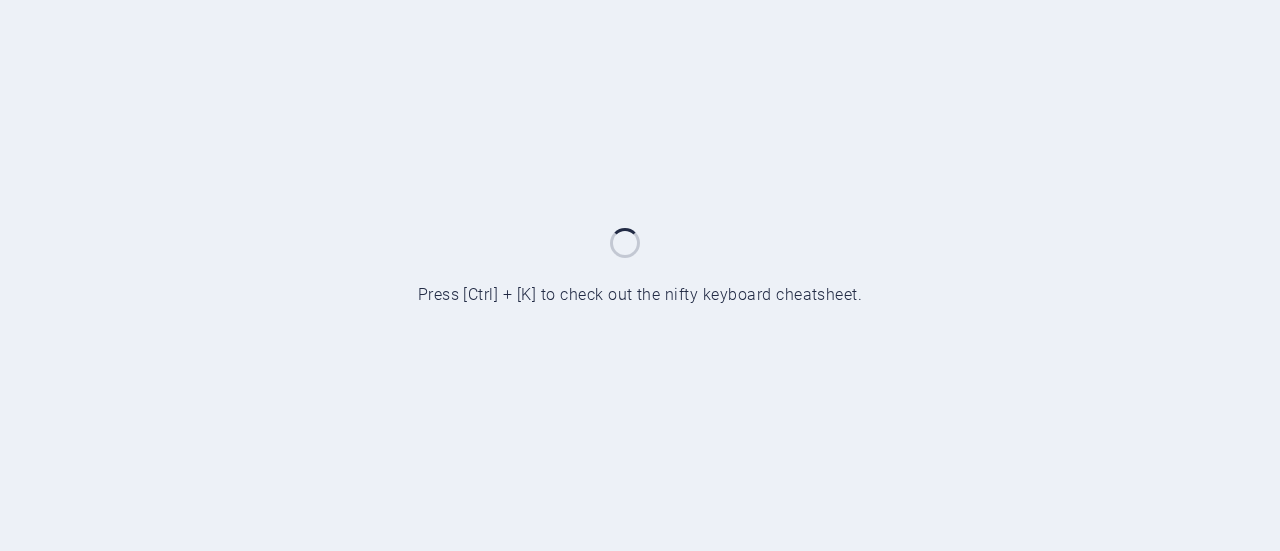 scroll, scrollTop: 0, scrollLeft: 0, axis: both 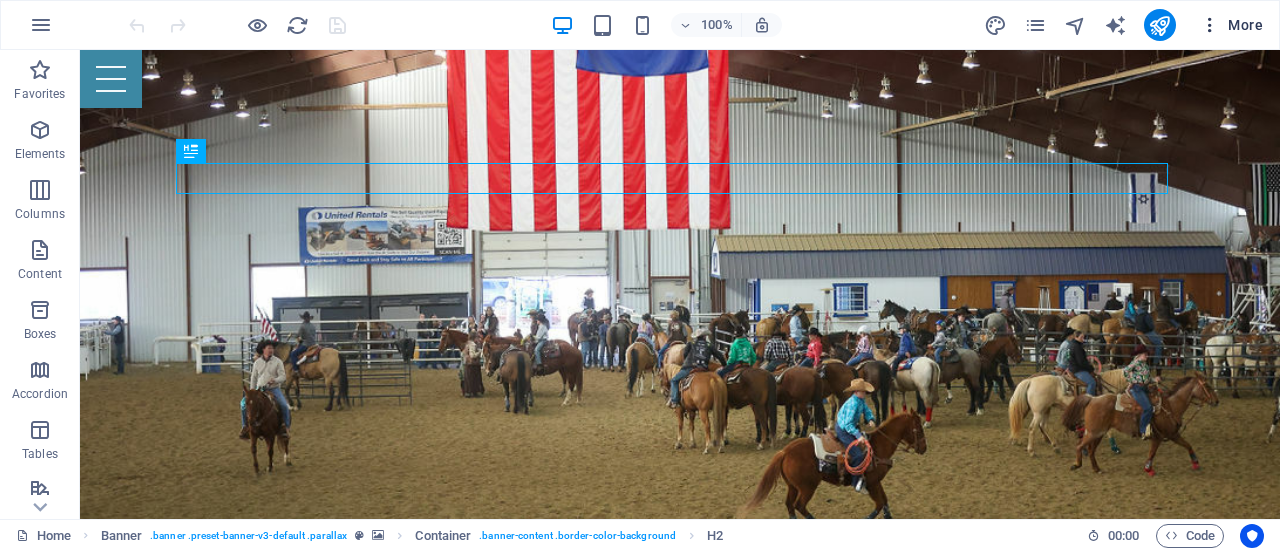 click on "More" at bounding box center (1231, 25) 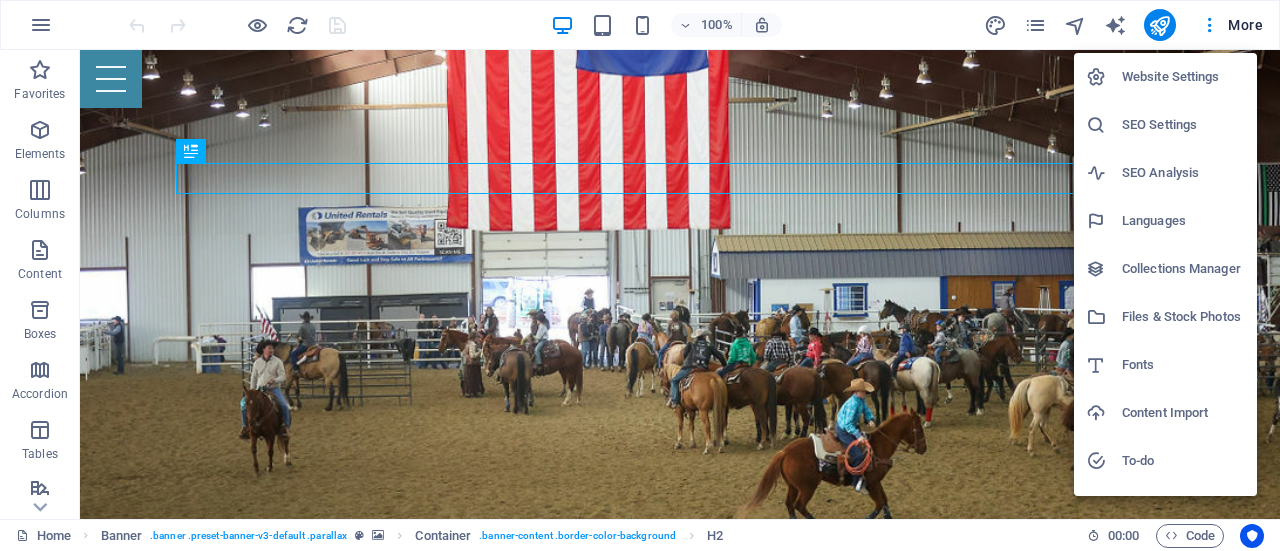 click on "Files & Stock Photos" at bounding box center [1183, 317] 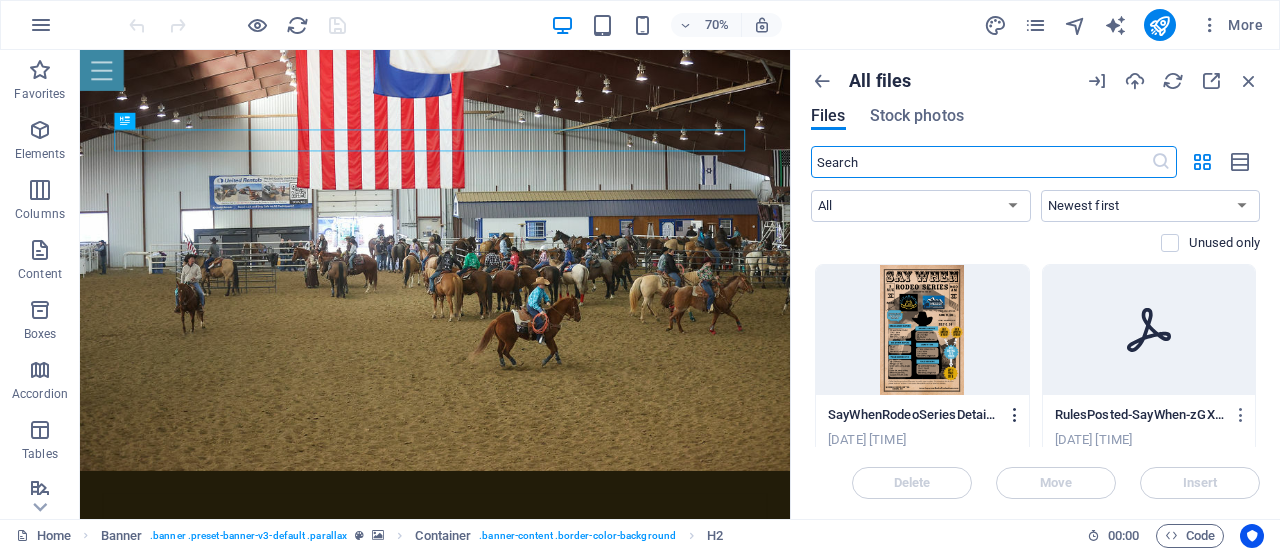 click at bounding box center (1015, 415) 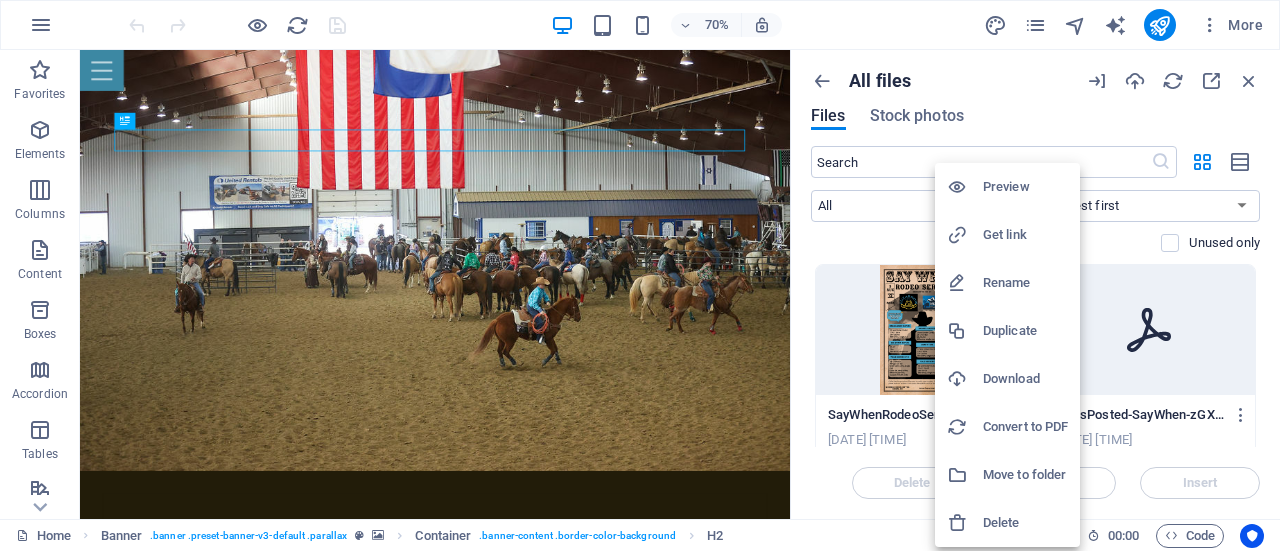 click at bounding box center (640, 275) 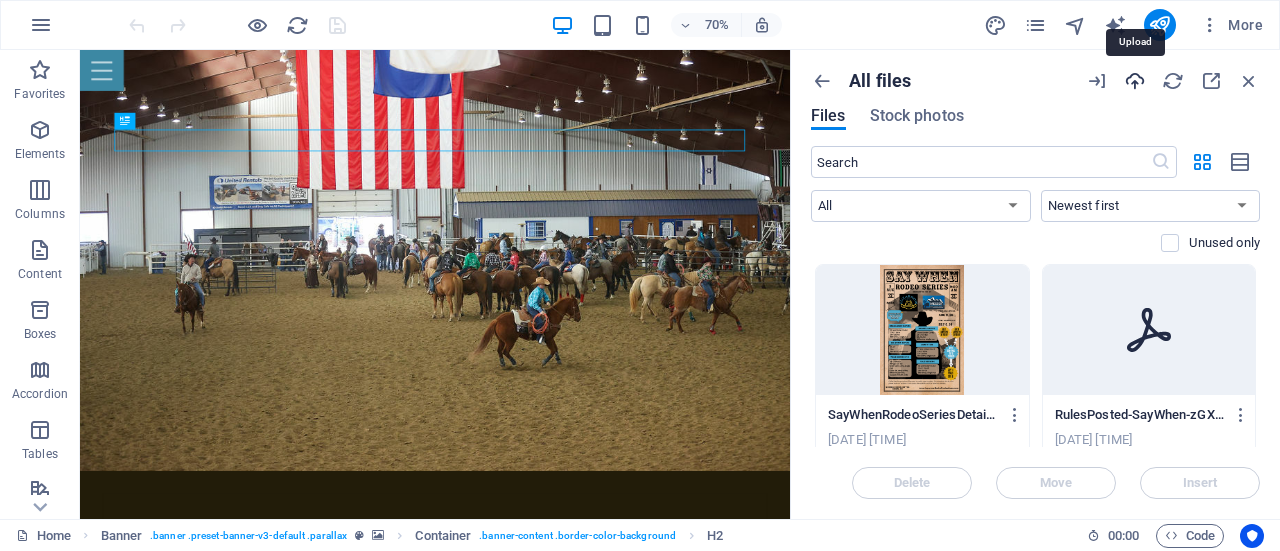 click at bounding box center (1135, 81) 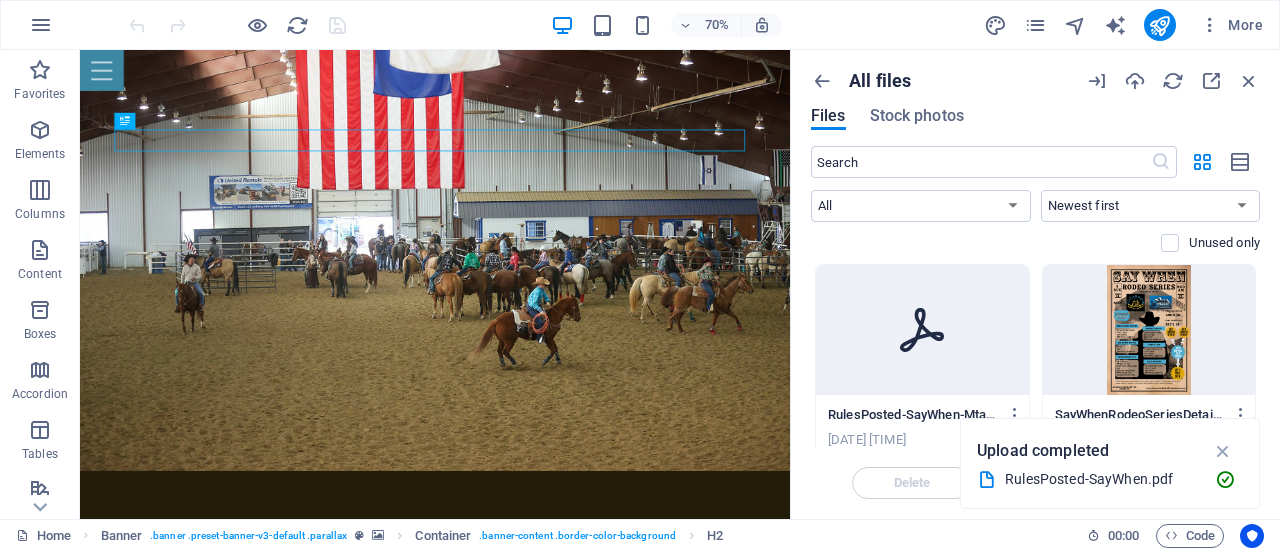 click at bounding box center (1223, 451) 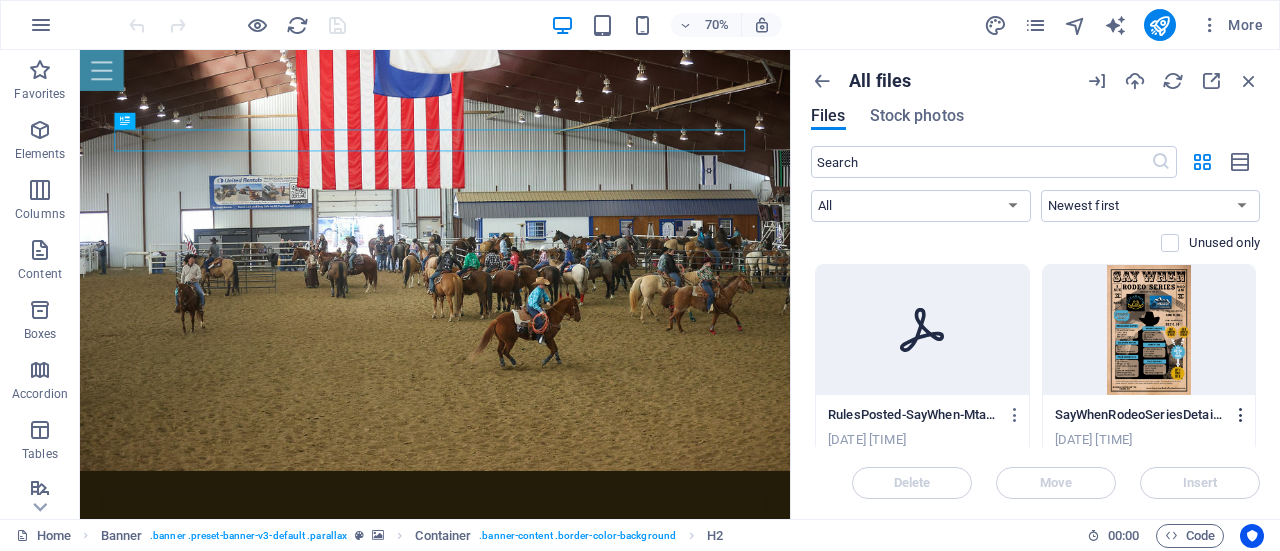 click at bounding box center (1241, 415) 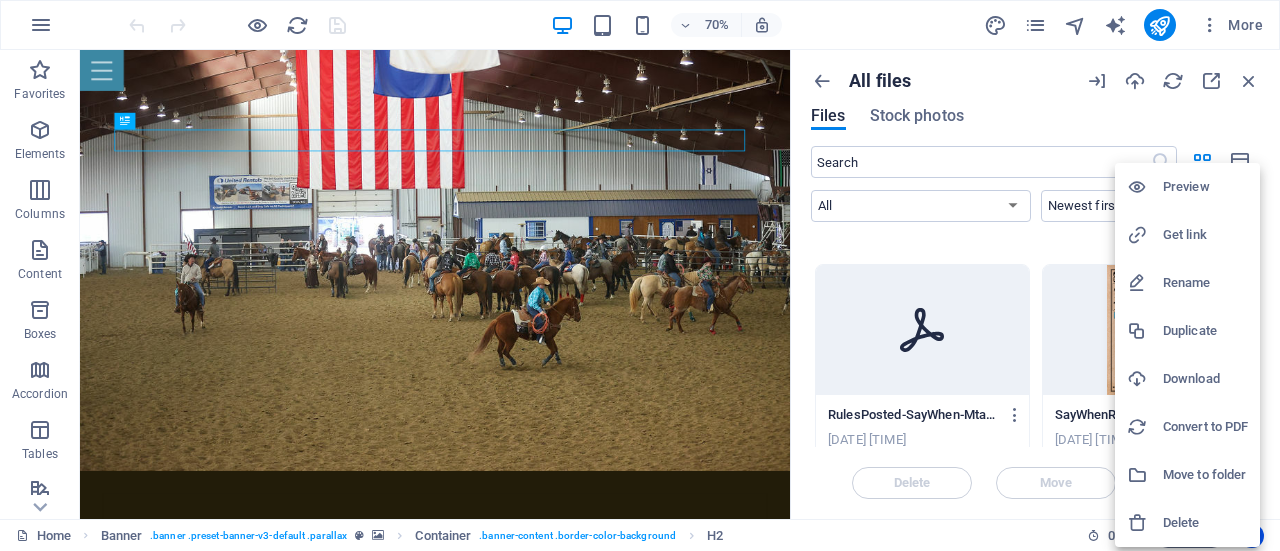 click at bounding box center [640, 275] 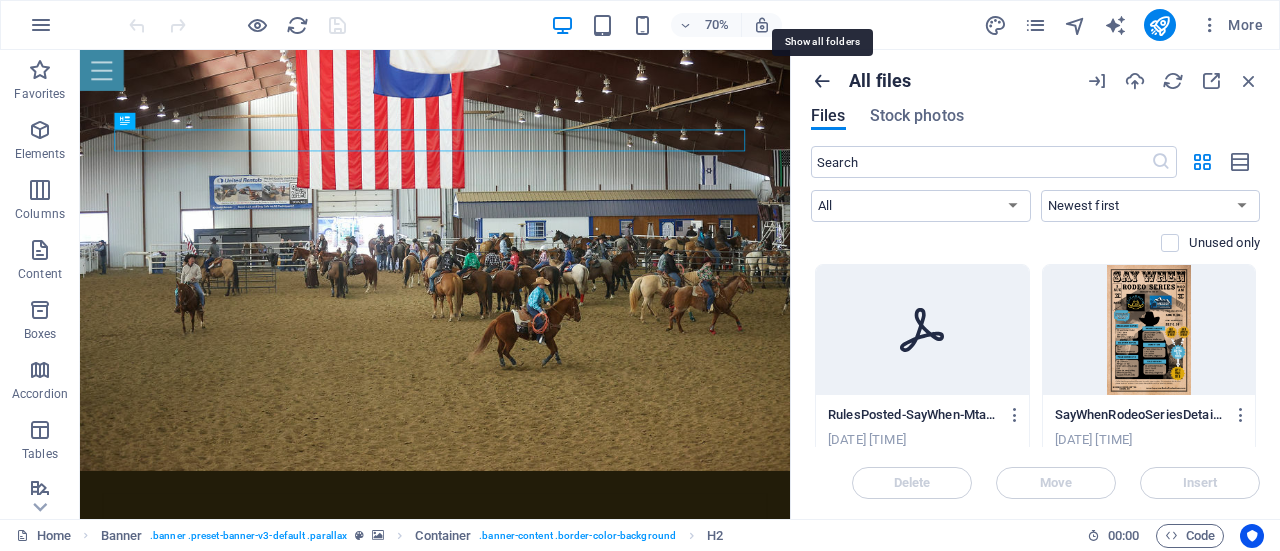 click at bounding box center (822, 81) 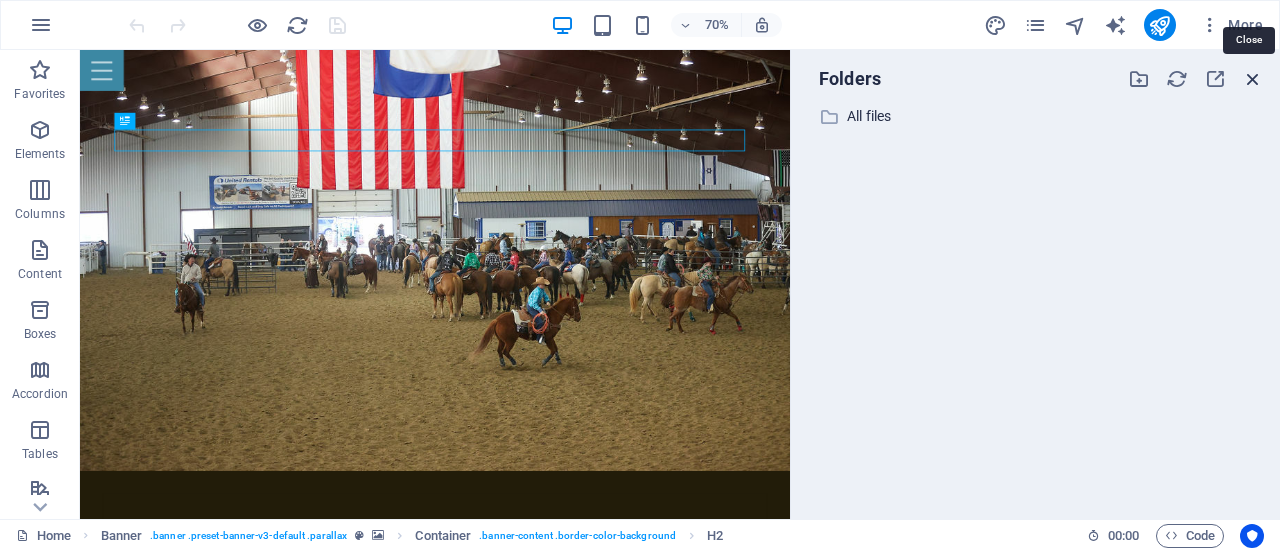 click at bounding box center (1253, 79) 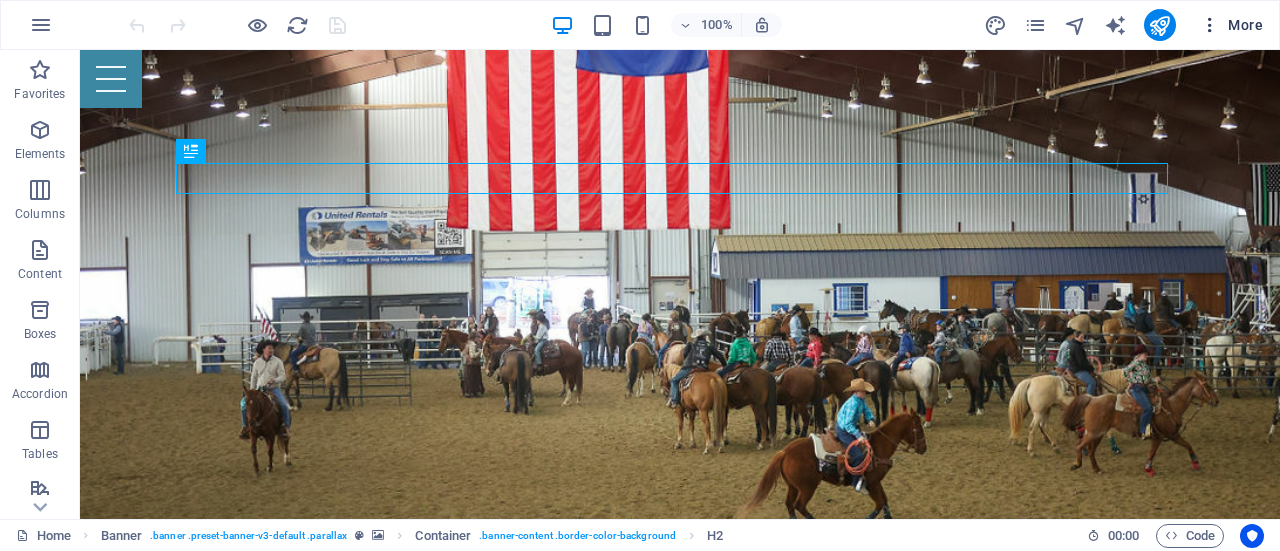 click on "More" at bounding box center (1231, 25) 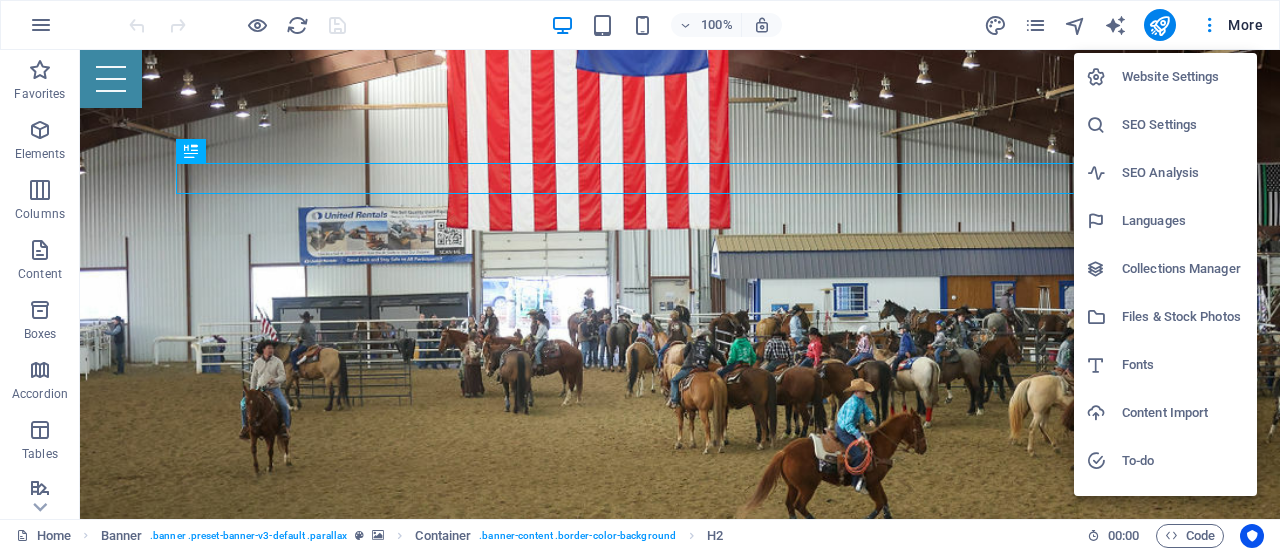 click on "Files & Stock Photos" at bounding box center [1183, 317] 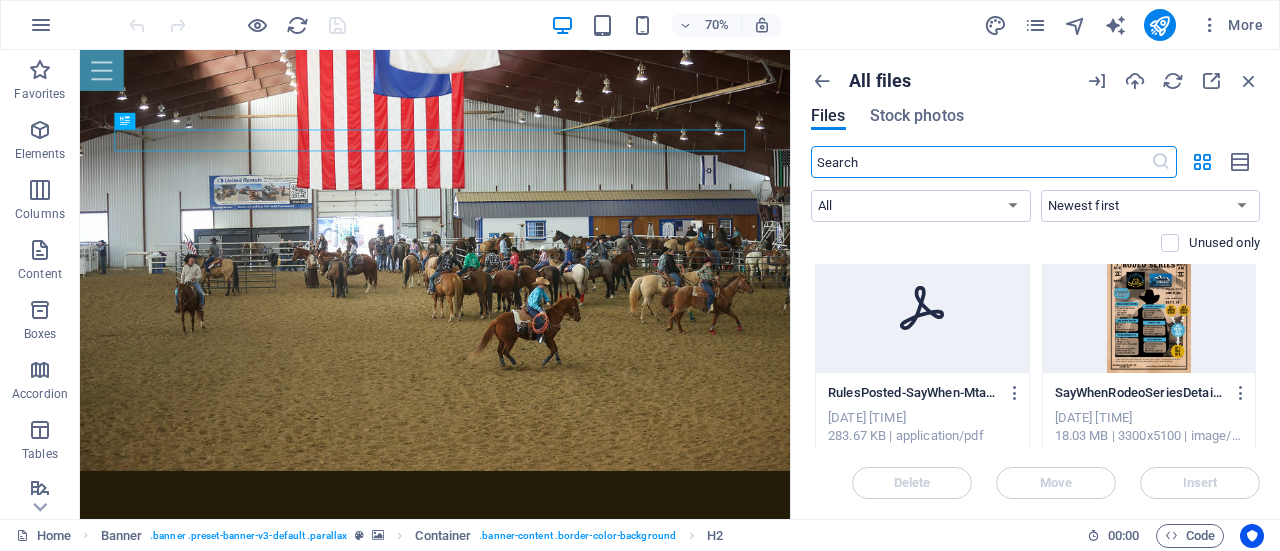 scroll, scrollTop: 0, scrollLeft: 0, axis: both 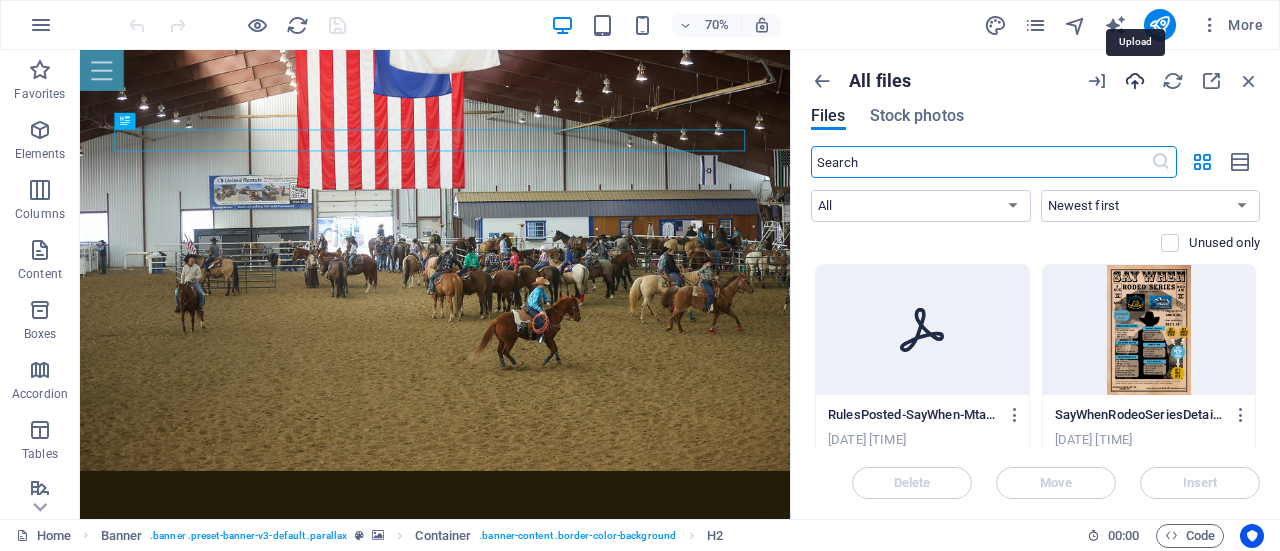 click at bounding box center (1135, 81) 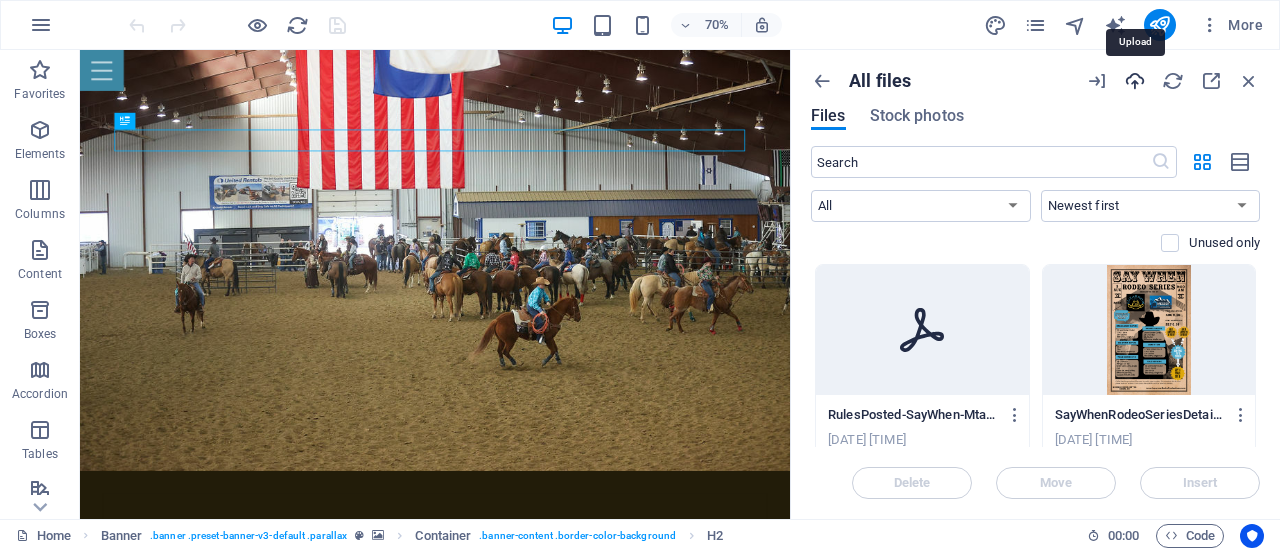 click at bounding box center [1135, 81] 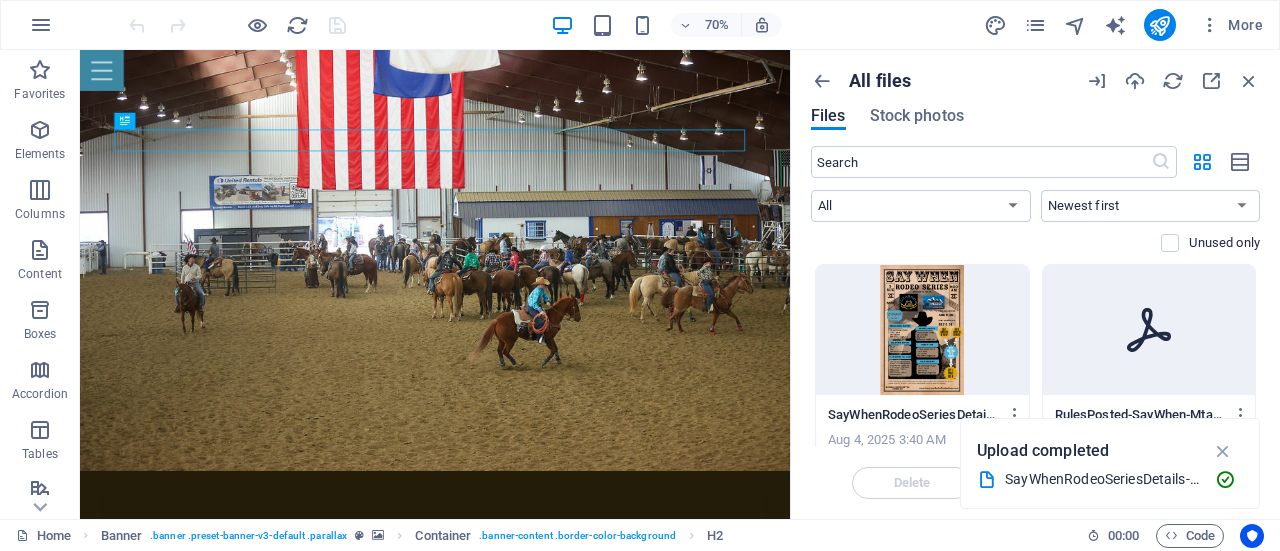 click at bounding box center [1223, 451] 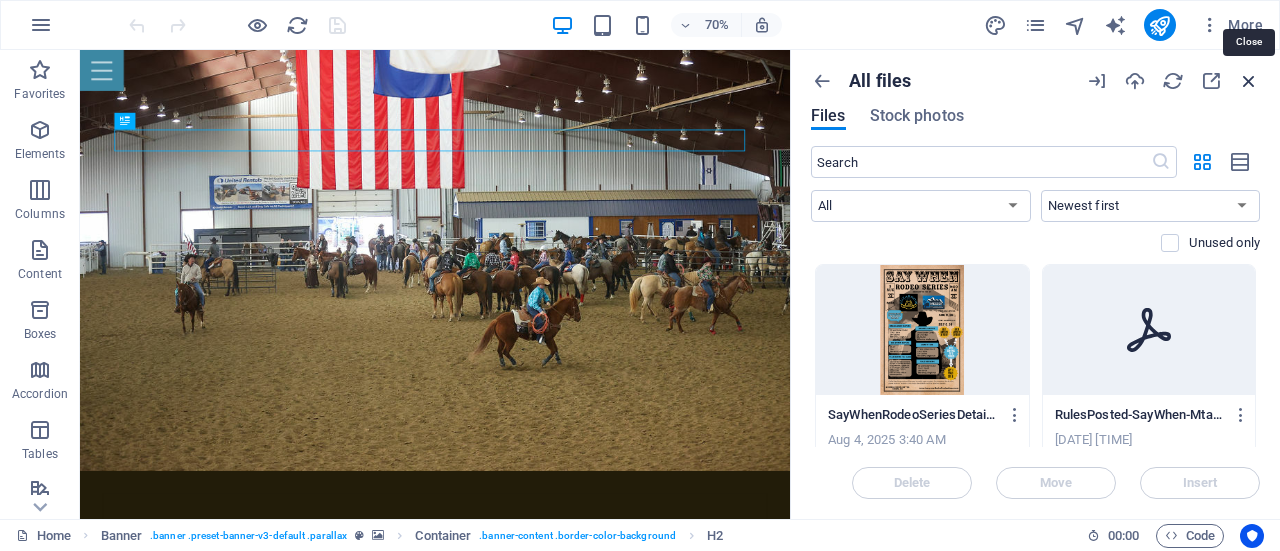 click at bounding box center (1249, 81) 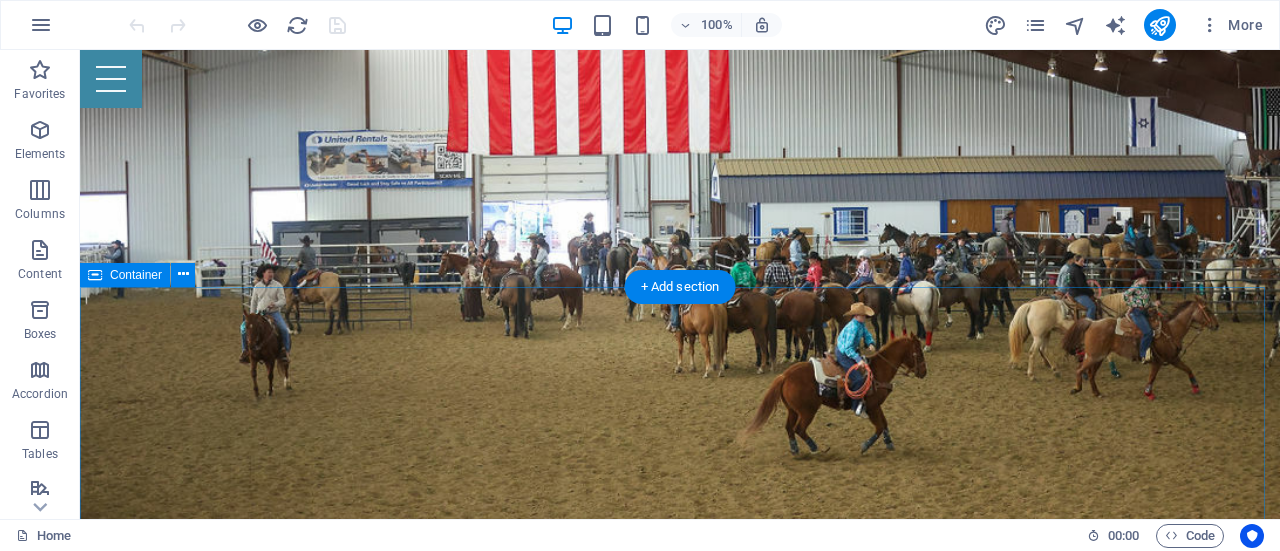 scroll, scrollTop: 100, scrollLeft: 0, axis: vertical 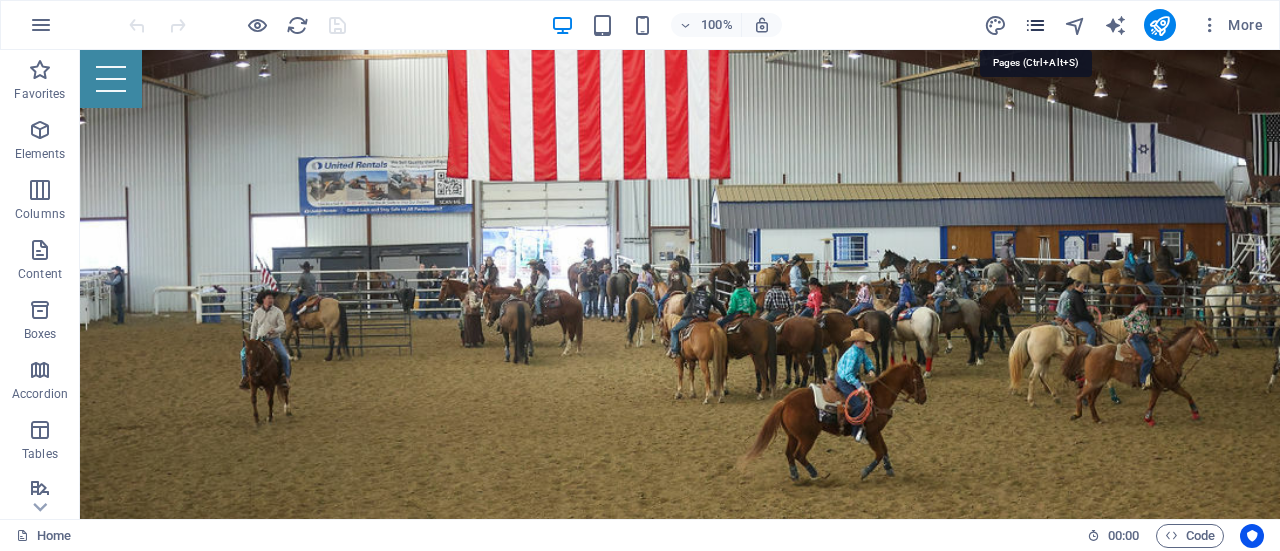 click at bounding box center [1035, 25] 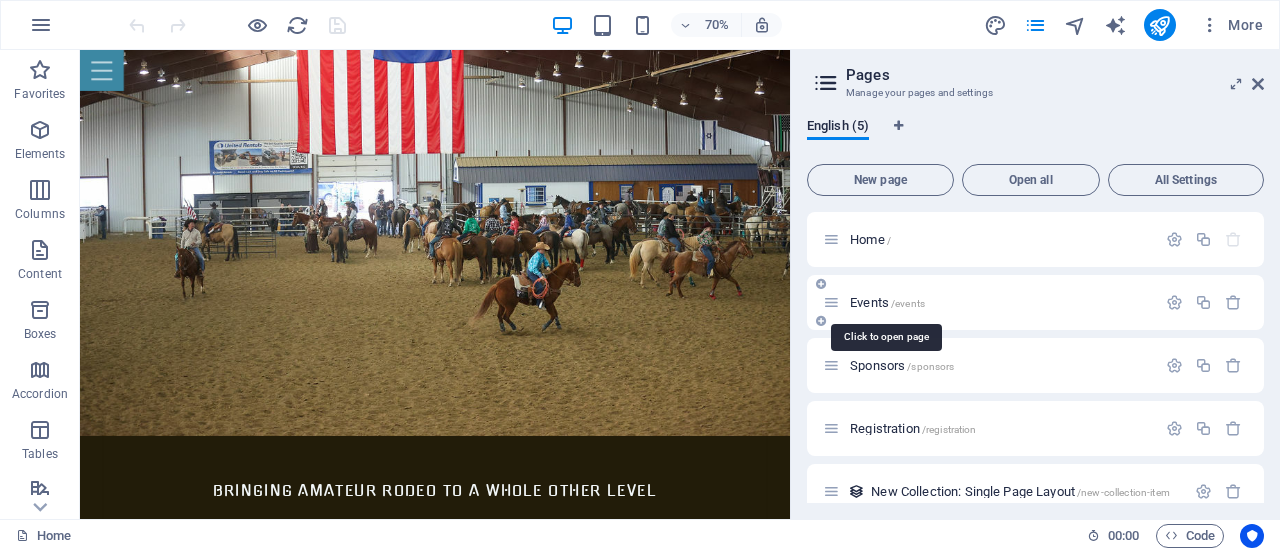 click on "/events" at bounding box center [908, 303] 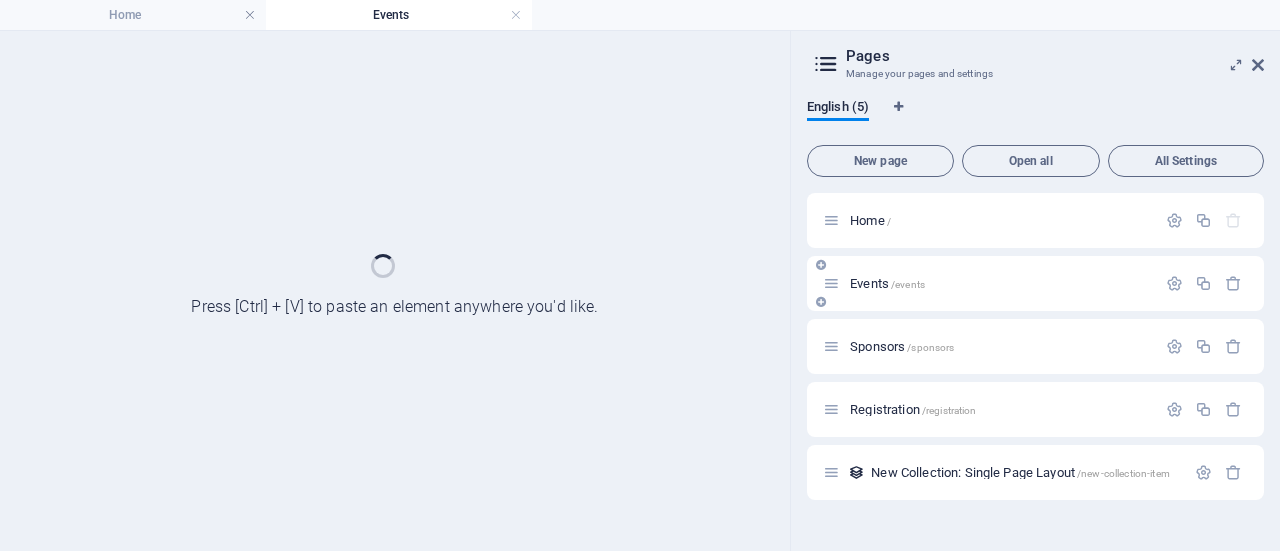 scroll, scrollTop: 0, scrollLeft: 0, axis: both 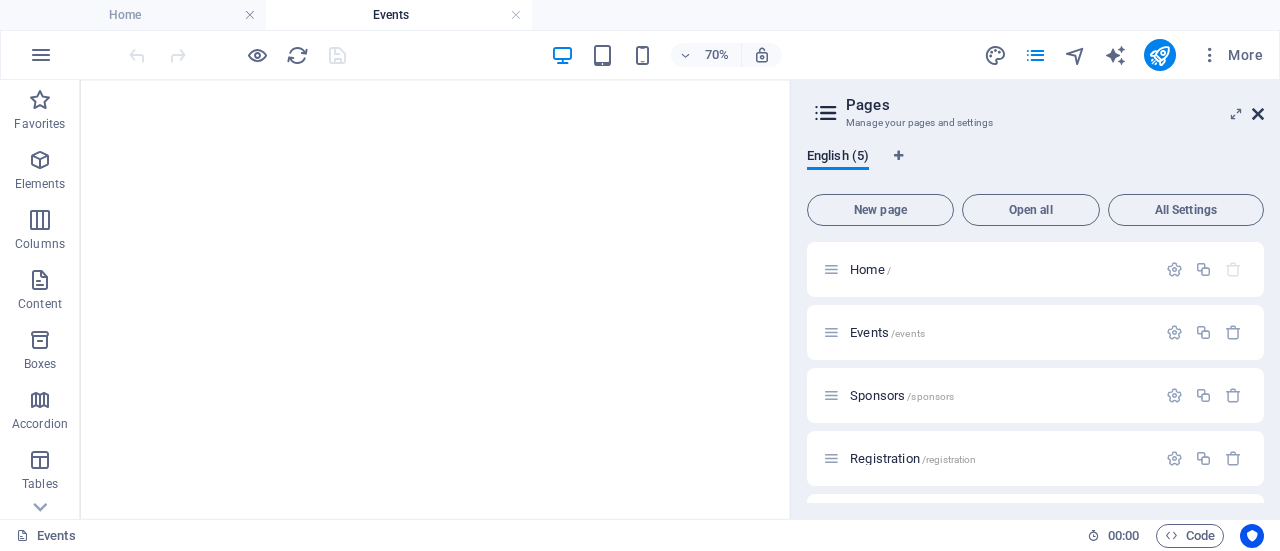 click at bounding box center [1258, 114] 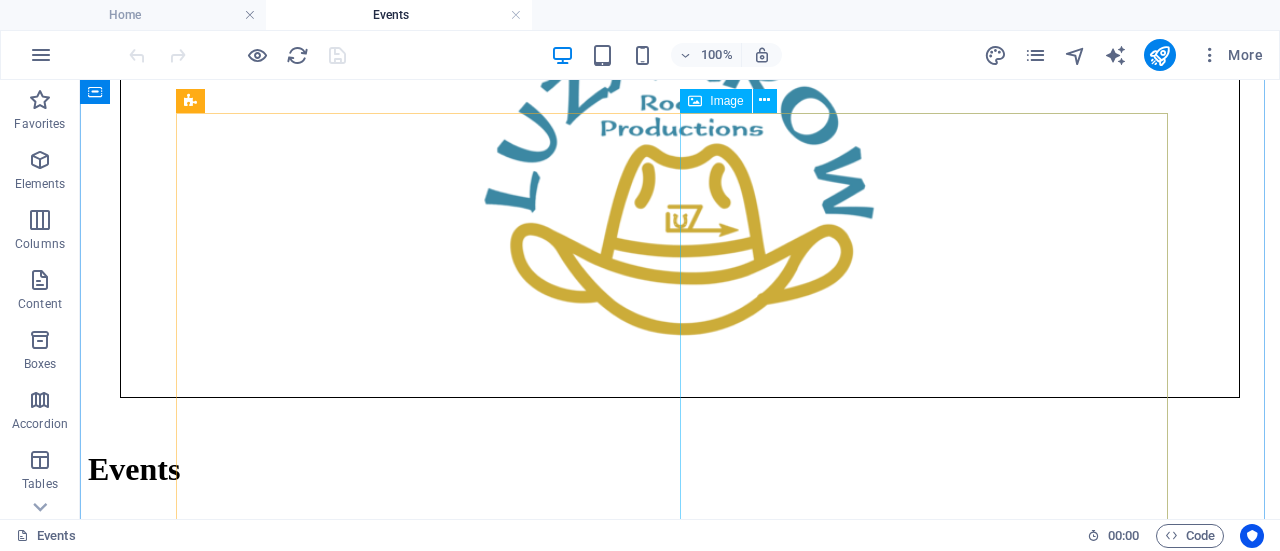 scroll, scrollTop: 700, scrollLeft: 0, axis: vertical 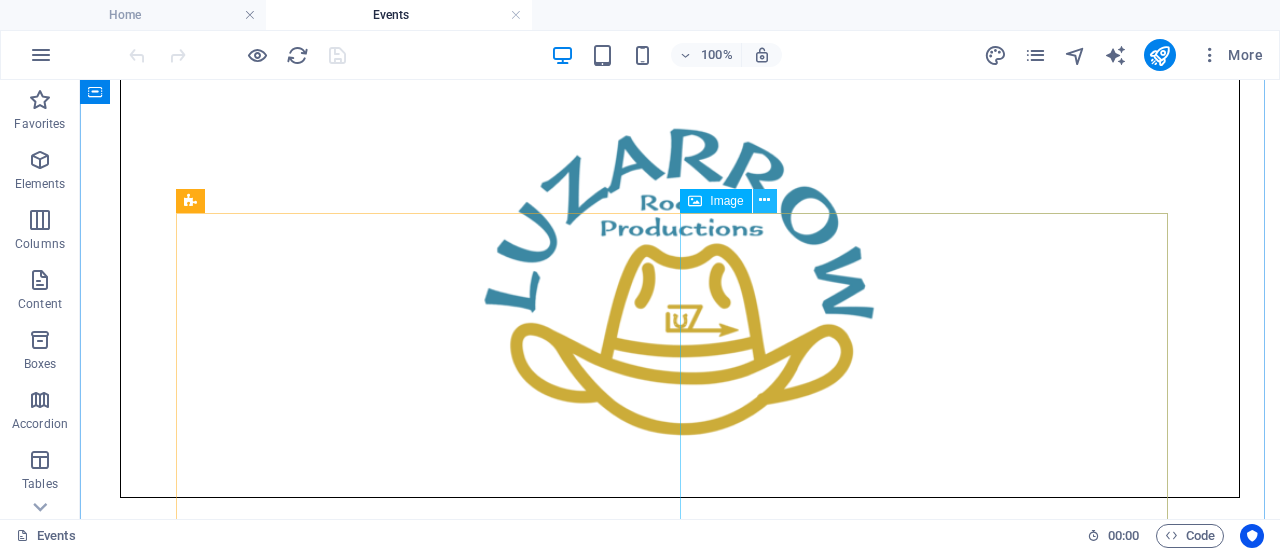 click at bounding box center [764, 200] 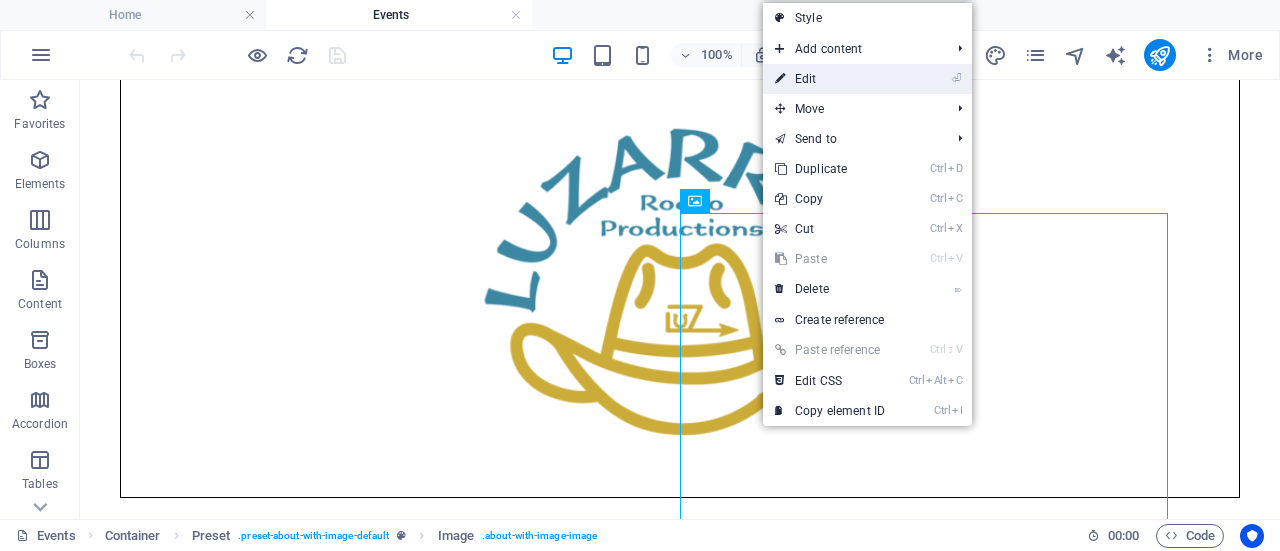 click on "⏎  Edit" at bounding box center [830, 79] 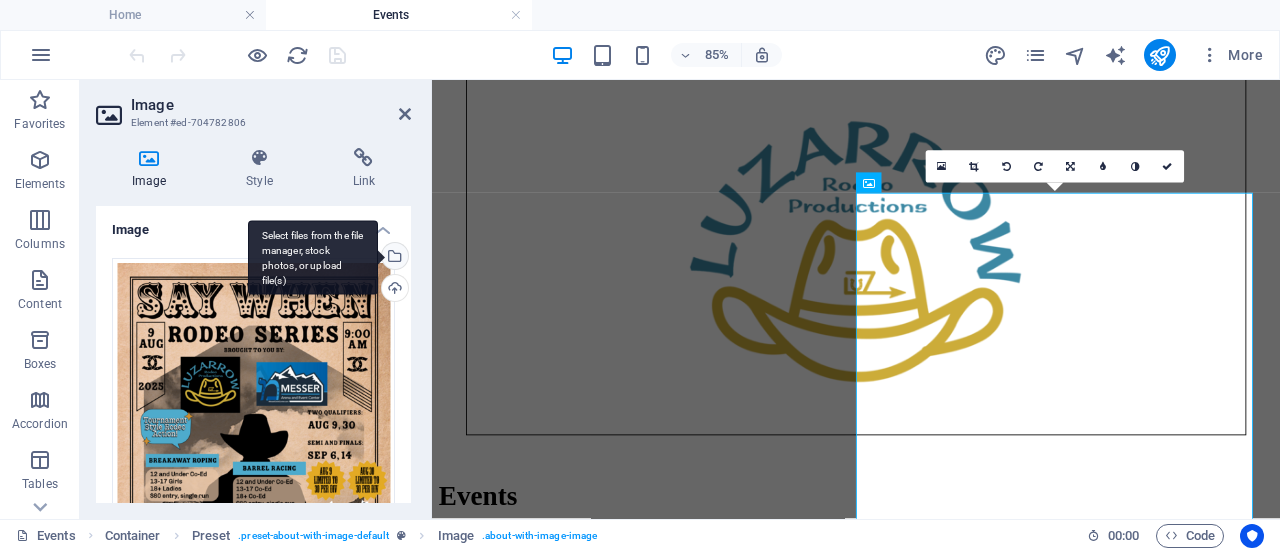 click on "Select files from the file manager, stock photos, or upload file(s)" at bounding box center [393, 258] 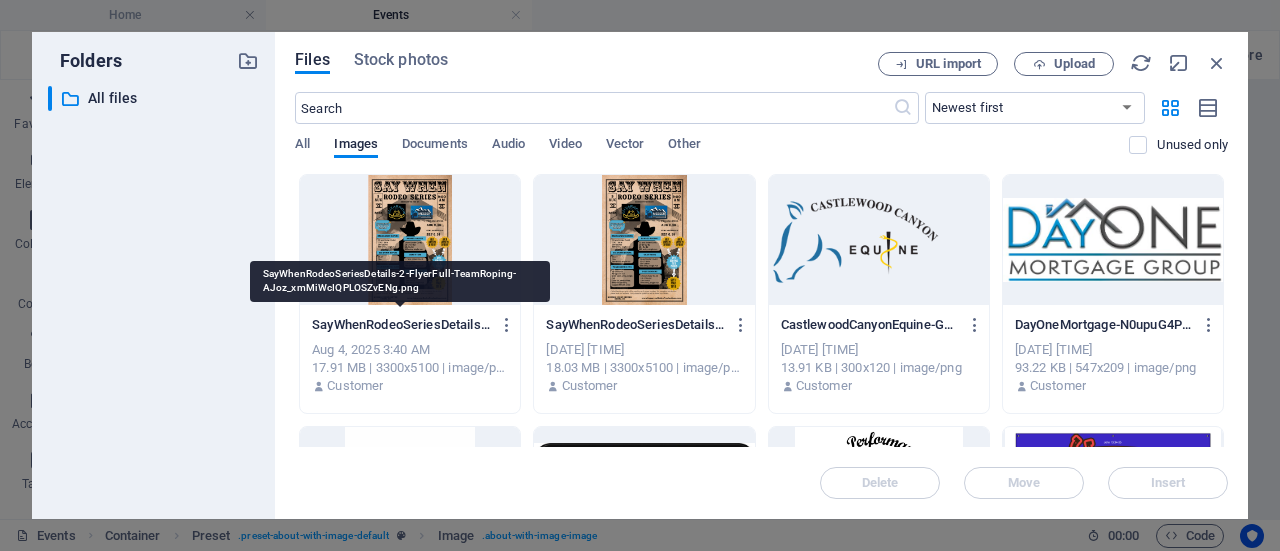 click on "SayWhenRodeoSeriesDetails-2-FlyerFull-TeamRoping-AJoz_xmMiWcIQPLOSZvENg.png" at bounding box center (401, 325) 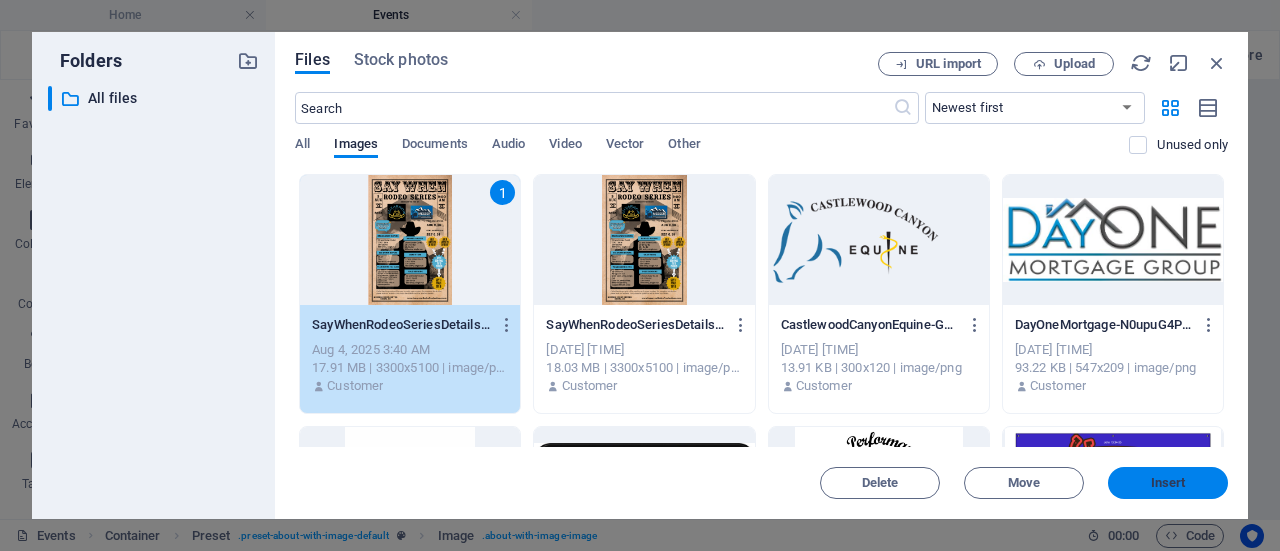 click on "Insert" at bounding box center (1168, 483) 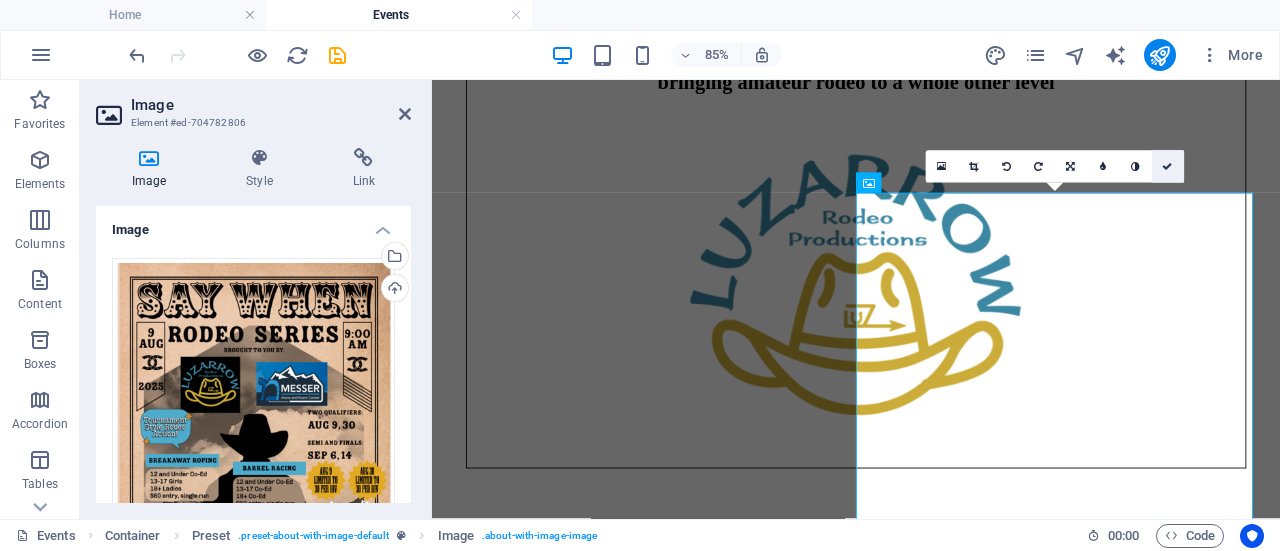 click at bounding box center (1168, 166) 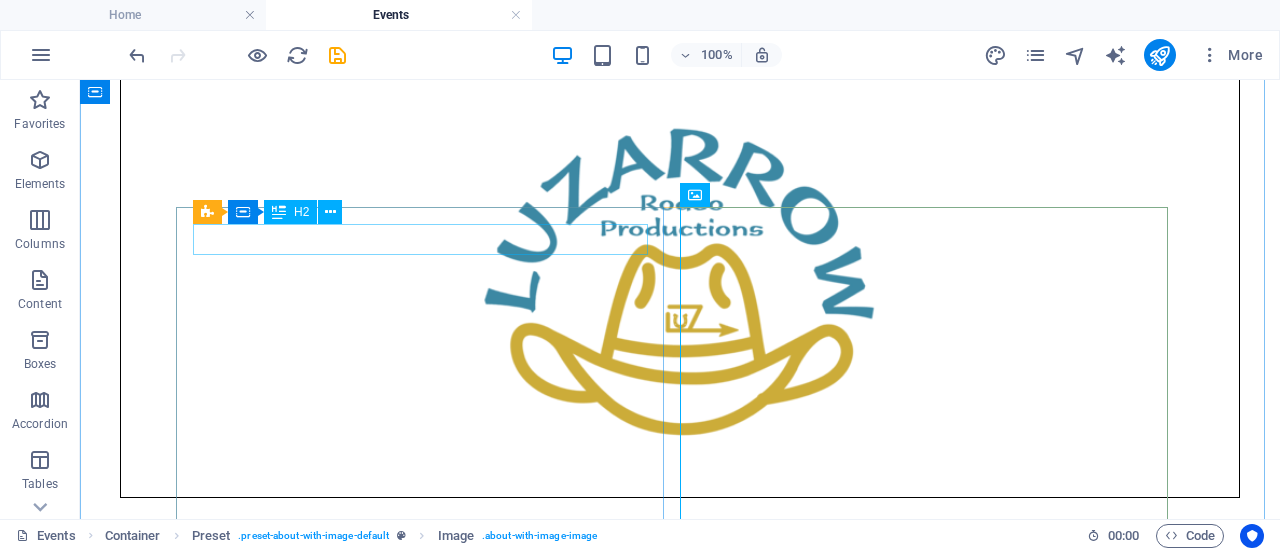 scroll, scrollTop: 1200, scrollLeft: 0, axis: vertical 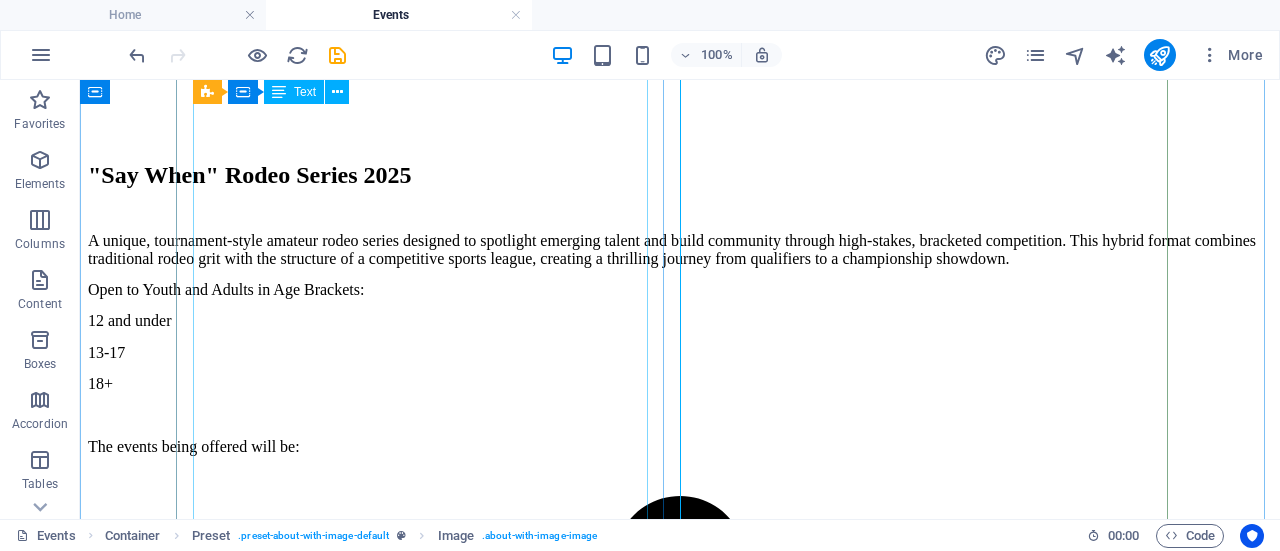 click on "A unique, tournament-style amateur rodeo series designed to spotlight emerging talent and build community through high-stakes, bracketed competition. This hybrid format combines traditional rodeo grit with the structure of a competitive sports league, creating a thrilling journey from qualifiers to a championship showdown. Open to Youth and Adults in Age Brackets: 12 and under 13-17 18+ The events being offered will be:     Team Roping #7.5     Tie Down Roping     Breakaway Roping     Goat Tying     Barrels     Pole Bending Roping events will be capped at #4+ on both ends and Global Handicap numbers will be required." at bounding box center (680, 3716) 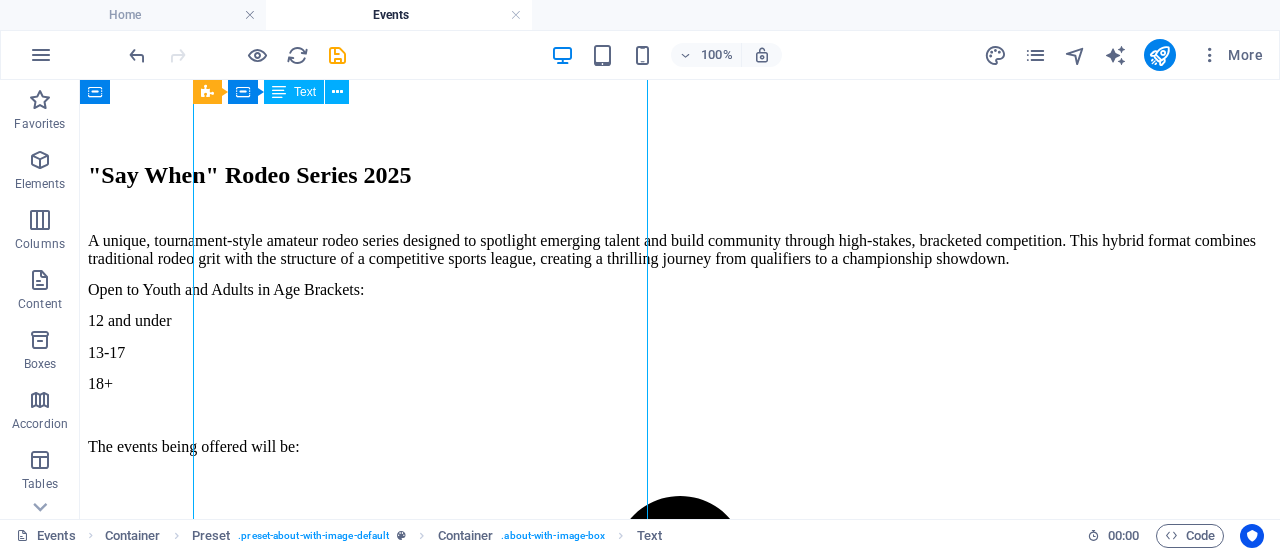 click on "A unique, tournament-style amateur rodeo series designed to spotlight emerging talent and build community through high-stakes, bracketed competition. This hybrid format combines traditional rodeo grit with the structure of a competitive sports league, creating a thrilling journey from qualifiers to a championship showdown. Open to Youth and Adults in Age Brackets: 12 and under 13-17 18+ The events being offered will be:     Team Roping #7.5     Tie Down Roping     Breakaway Roping     Goat Tying     Barrels     Pole Bending Roping events will be capped at #4+ on both ends and Global Handicap numbers will be required." at bounding box center (680, 3716) 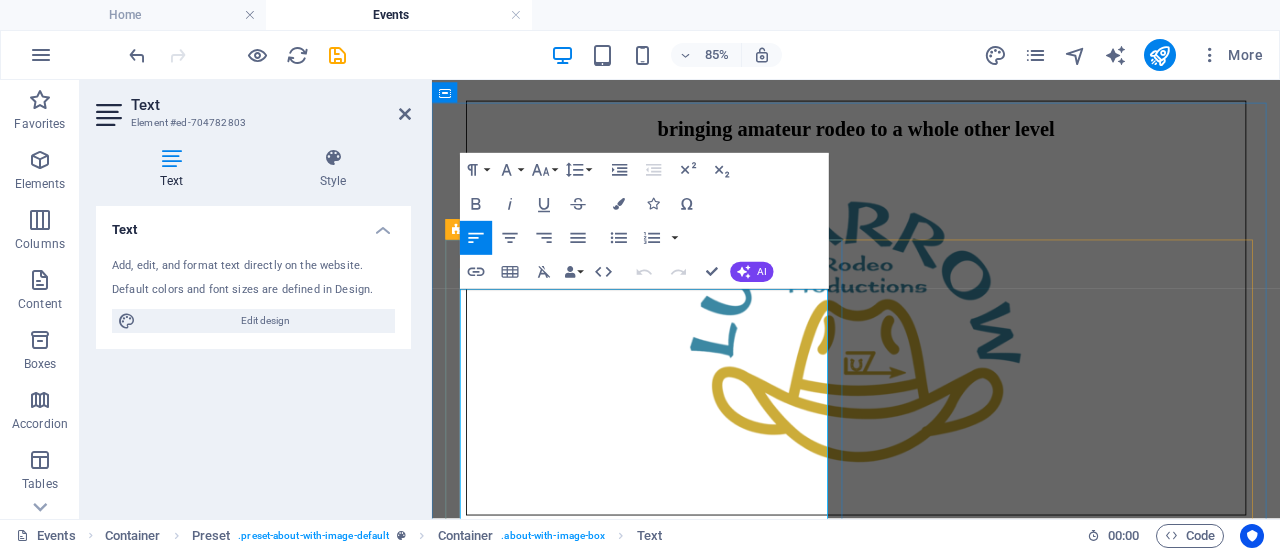 scroll, scrollTop: 944, scrollLeft: 0, axis: vertical 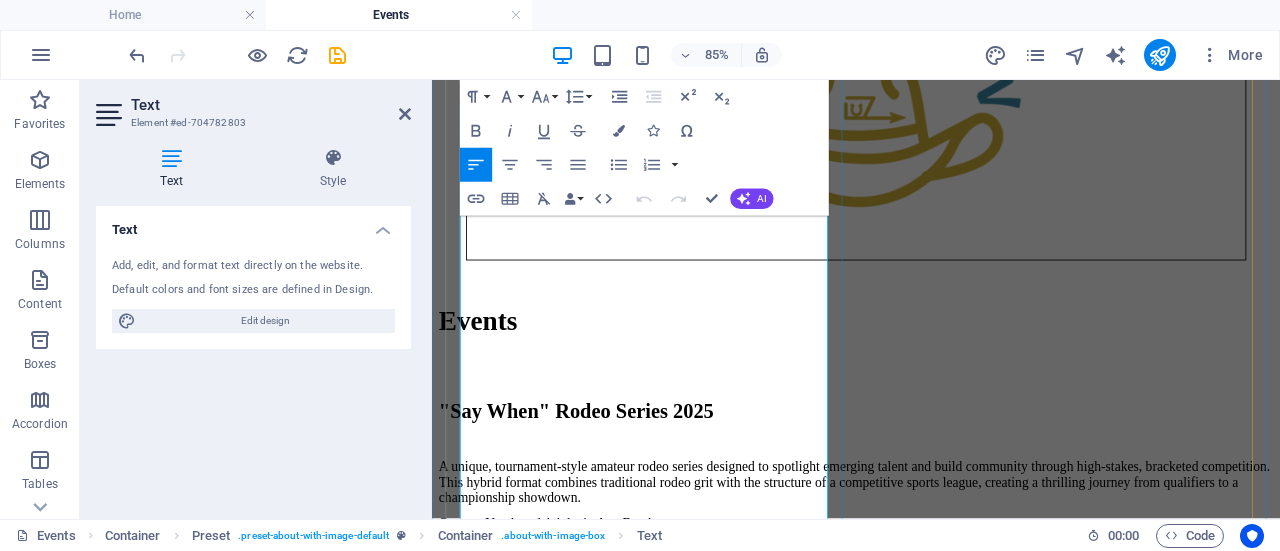 click on "Team Roping #7.5" at bounding box center [931, 1247] 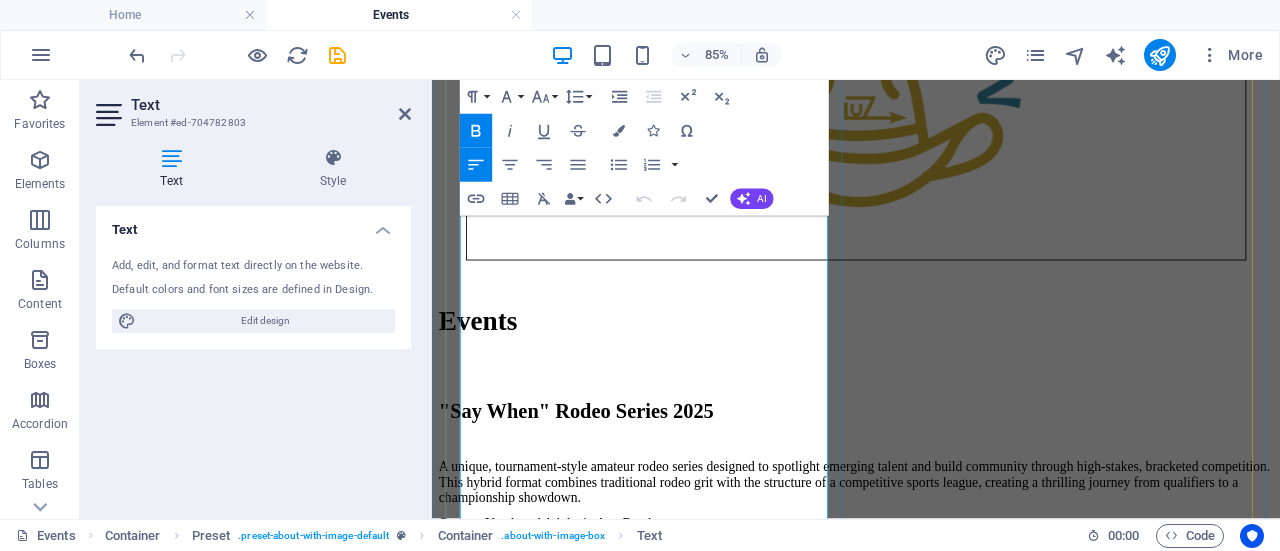 type 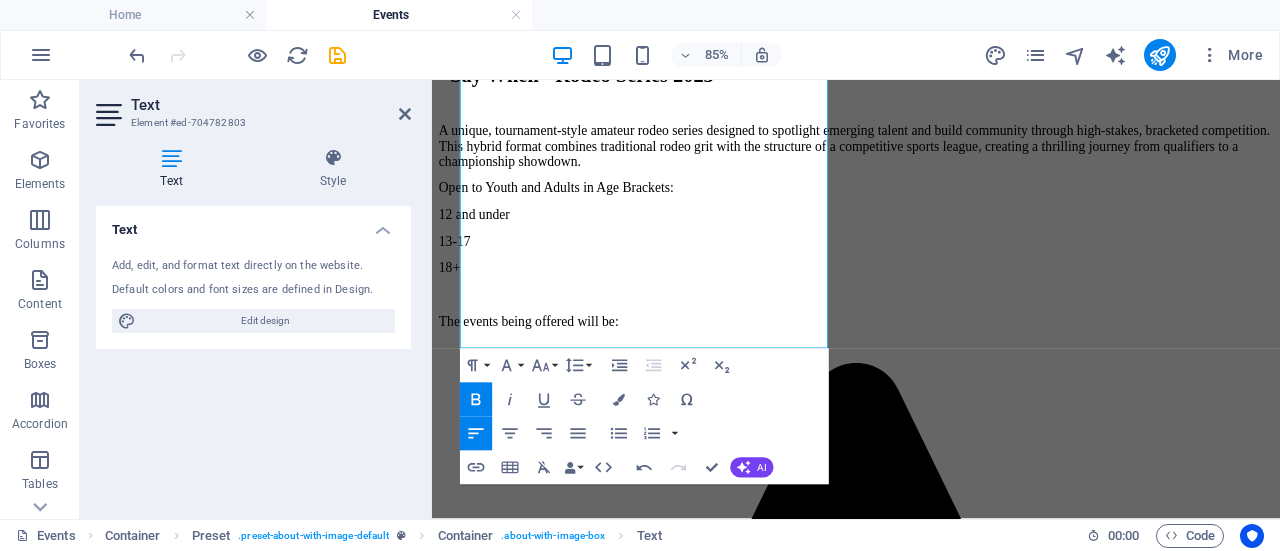 scroll, scrollTop: 1344, scrollLeft: 0, axis: vertical 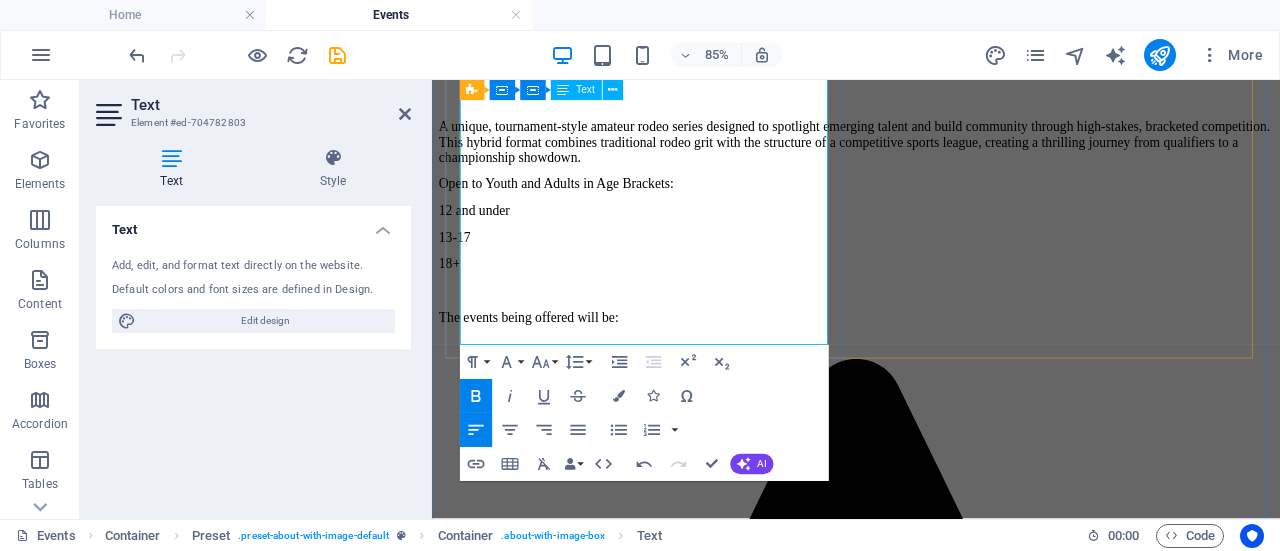 click on "Roping events will be capped at #4+ on both ends and Global Handicap numbers will be required." at bounding box center (732, 5996) 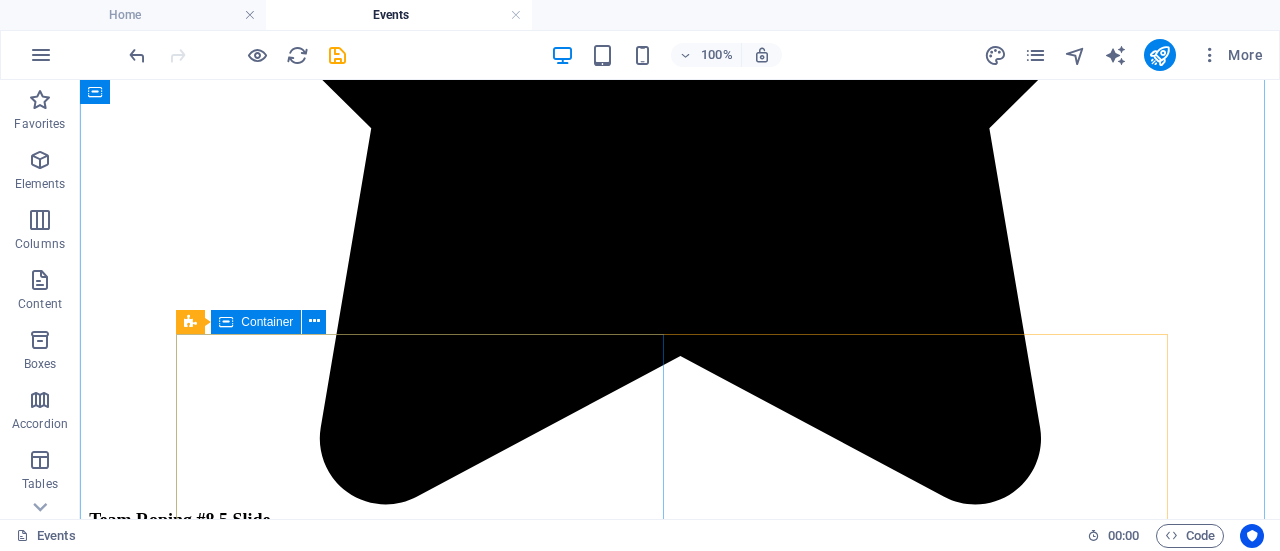 scroll, scrollTop: 2144, scrollLeft: 0, axis: vertical 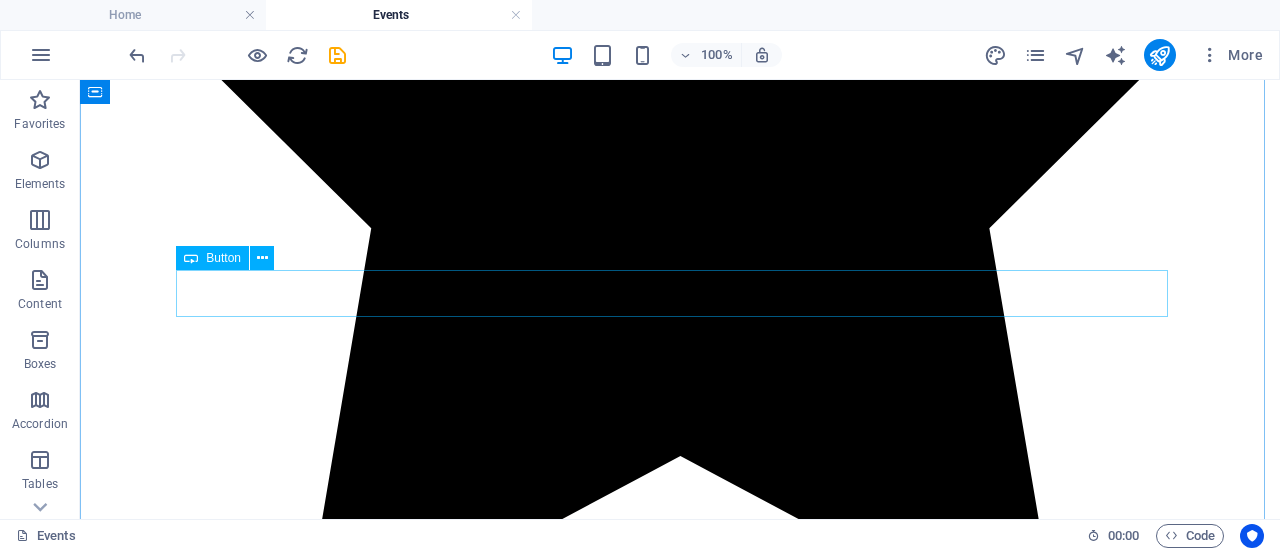 click on "Rules-Click Here" at bounding box center (680, 12353) 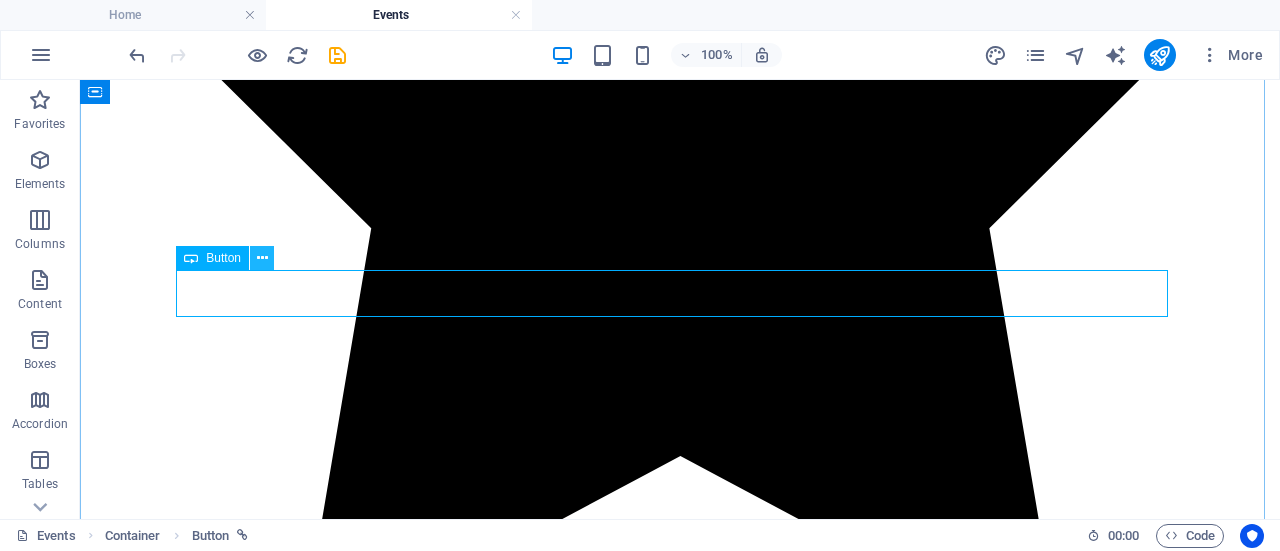 click at bounding box center [262, 258] 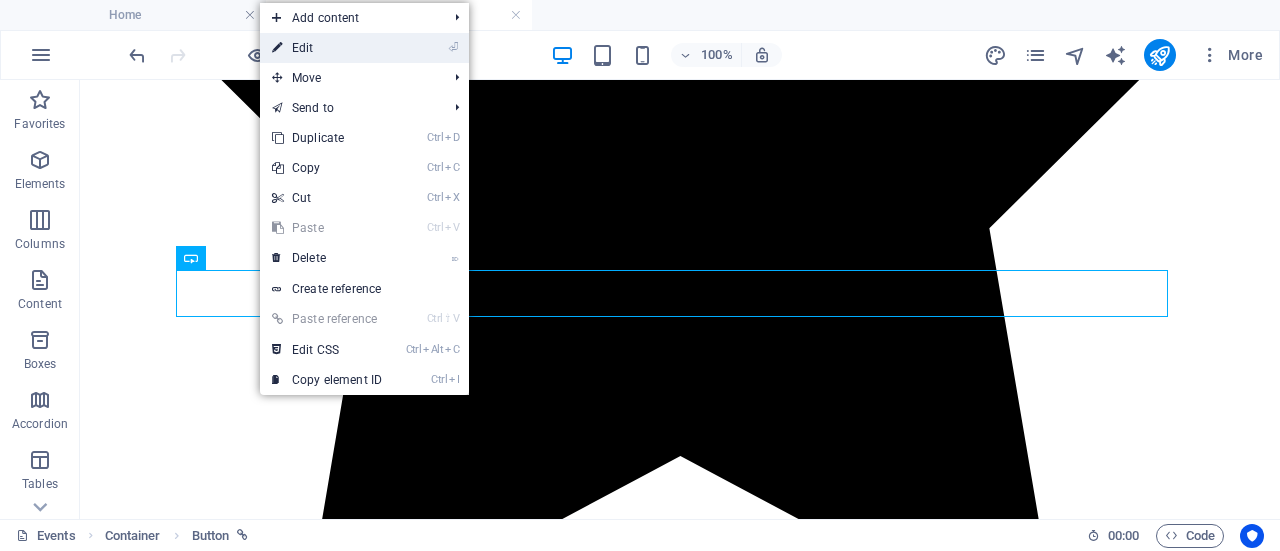 click on "⏎  Edit" at bounding box center (327, 48) 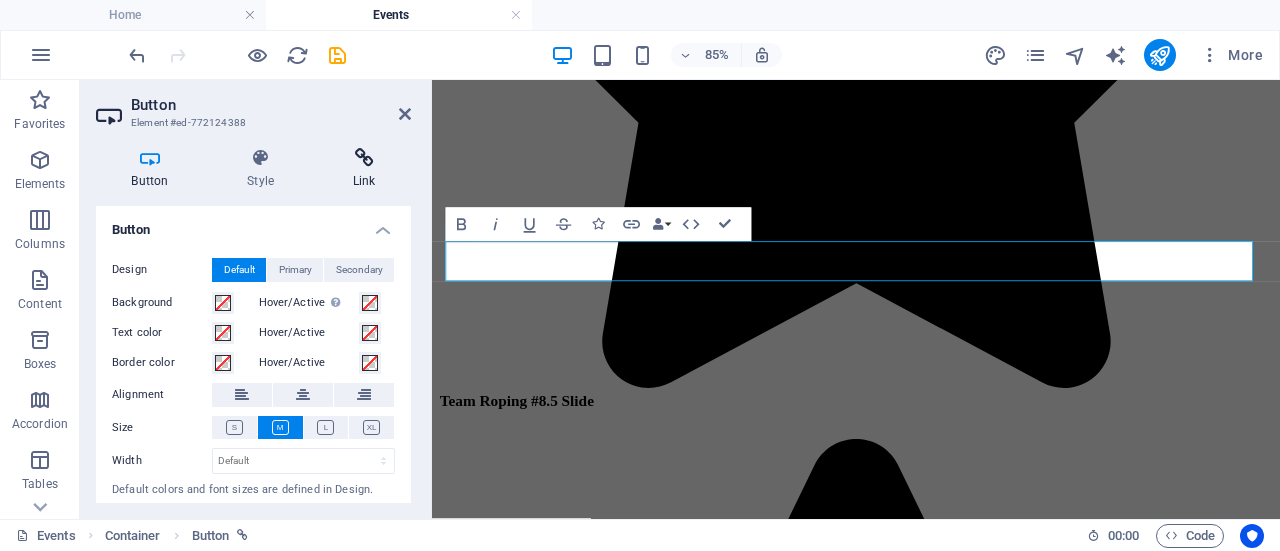 click on "Link" at bounding box center (364, 169) 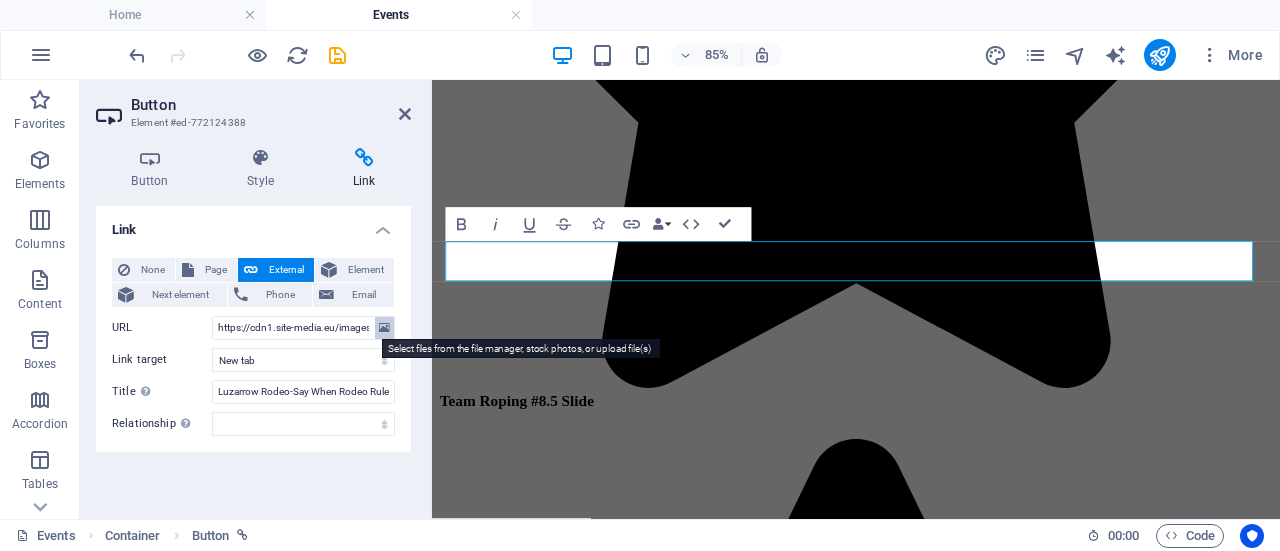 click at bounding box center [384, 328] 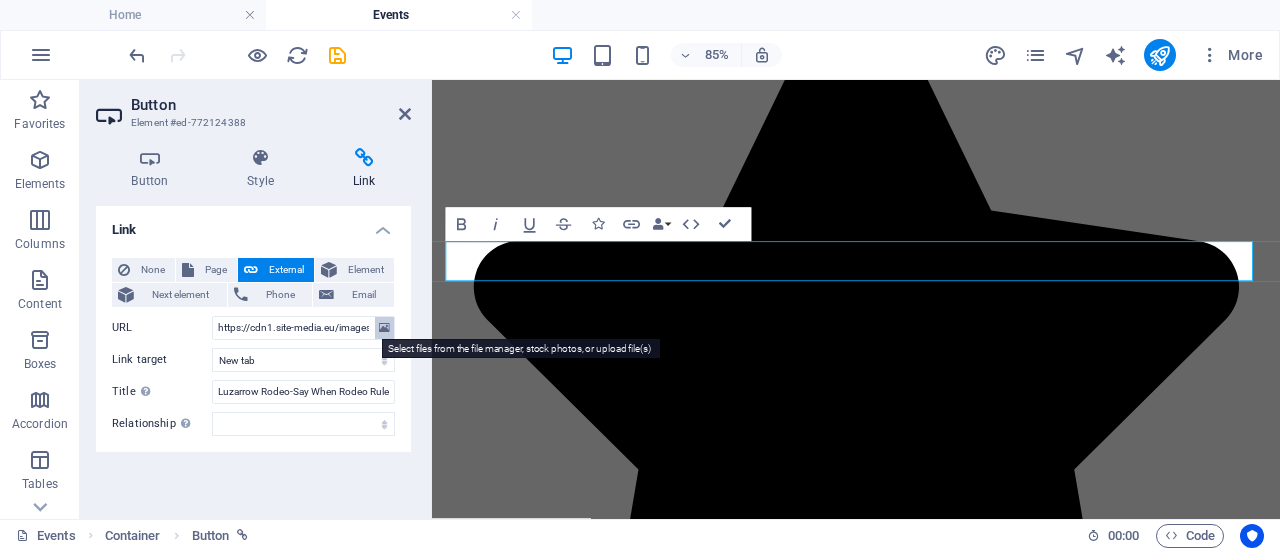 scroll, scrollTop: 1967, scrollLeft: 0, axis: vertical 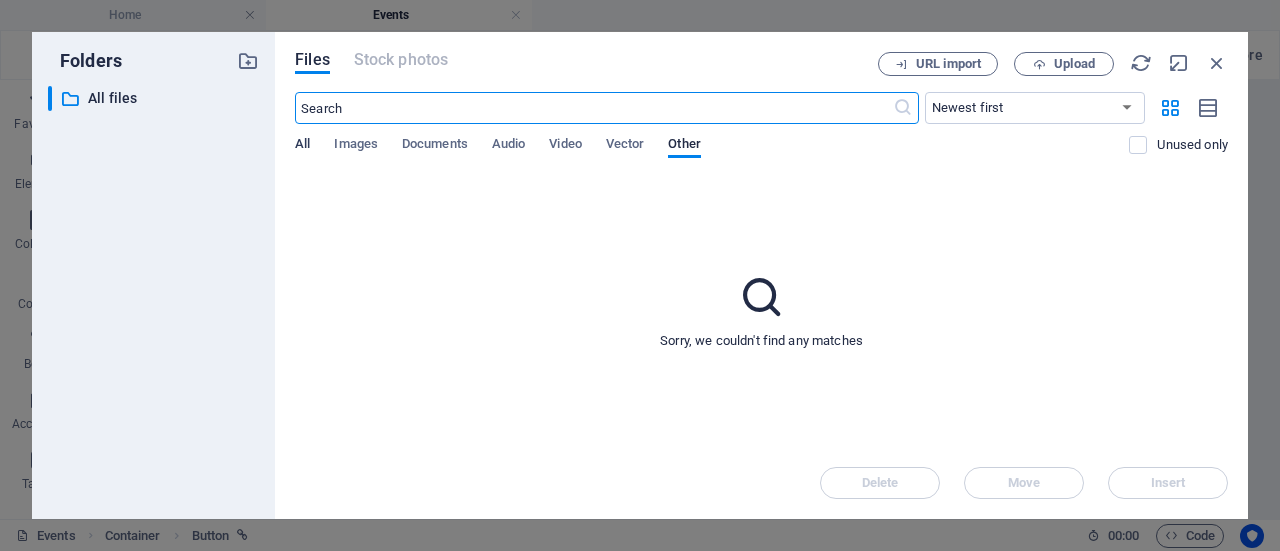 click on "All" at bounding box center (302, 146) 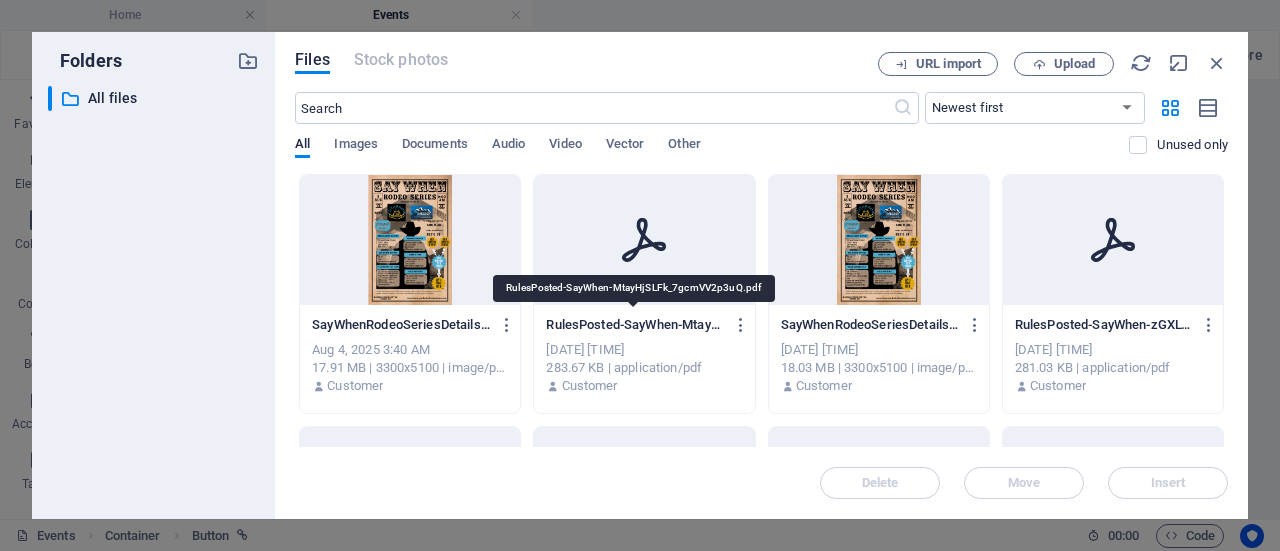 click on "RulesPosted-SayWhen-MtayHjSLFk_7gcmVV2p3uQ.pdf" at bounding box center (635, 325) 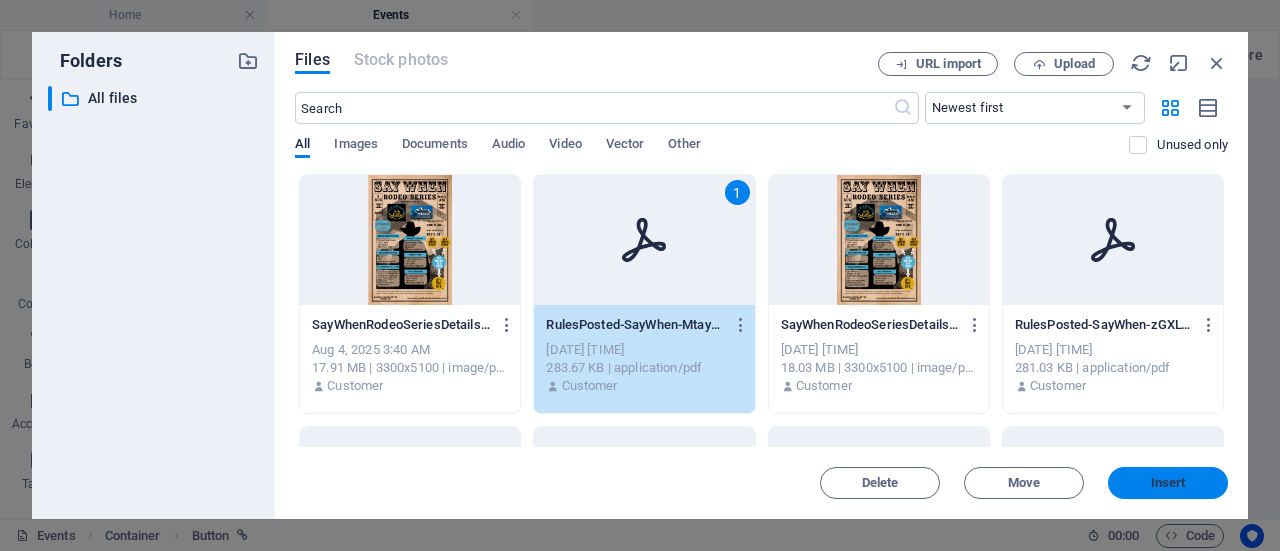 click on "Insert" at bounding box center (1168, 483) 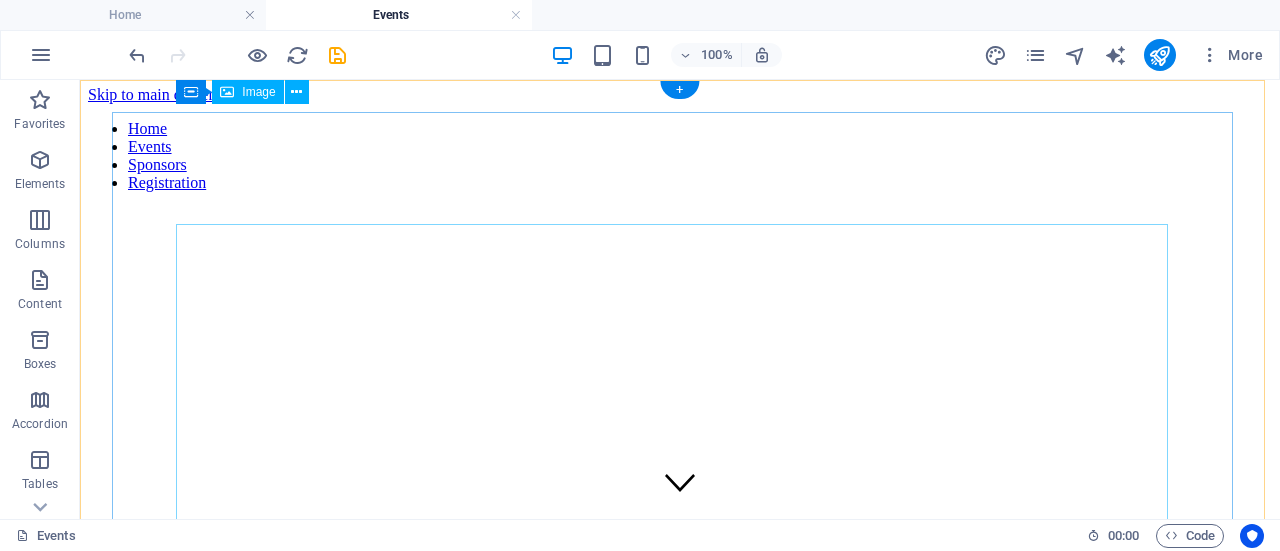 scroll, scrollTop: 0, scrollLeft: 0, axis: both 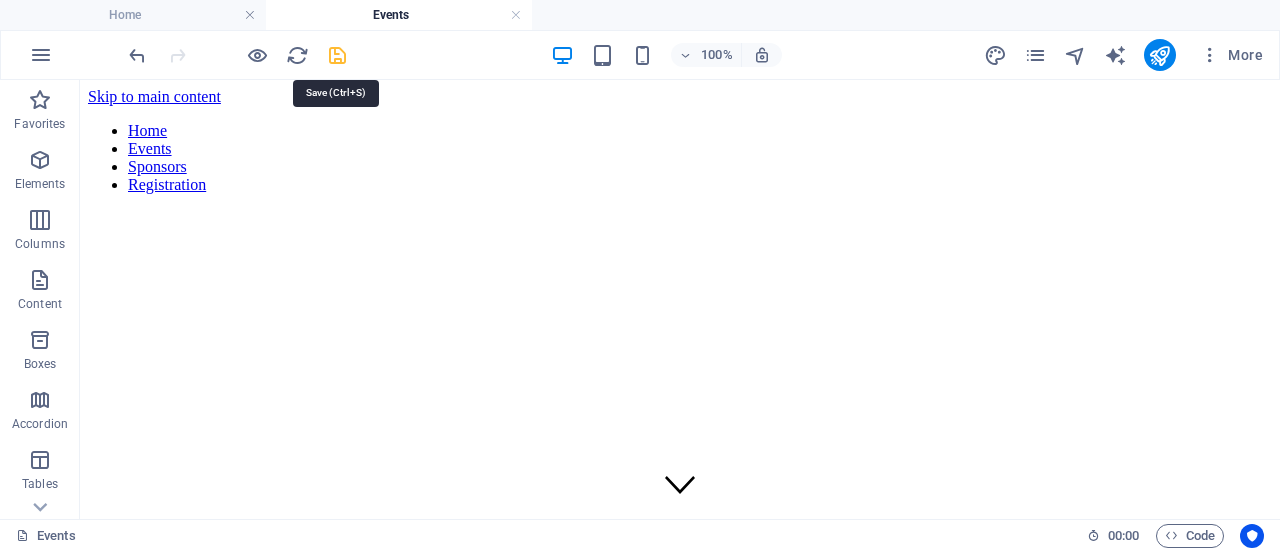click at bounding box center [337, 55] 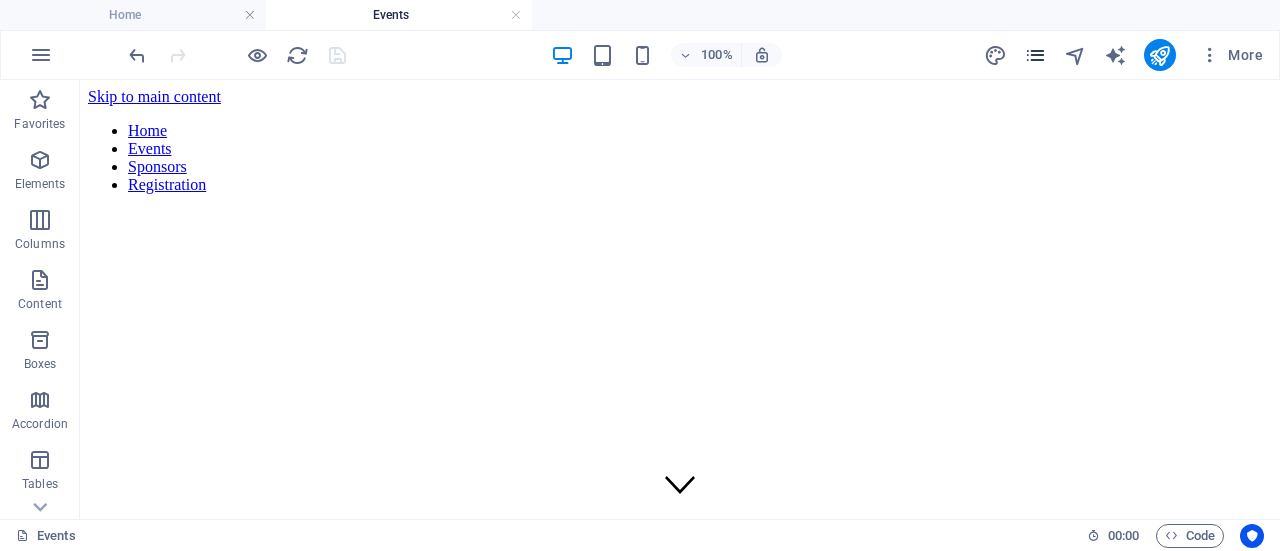 click at bounding box center (1035, 55) 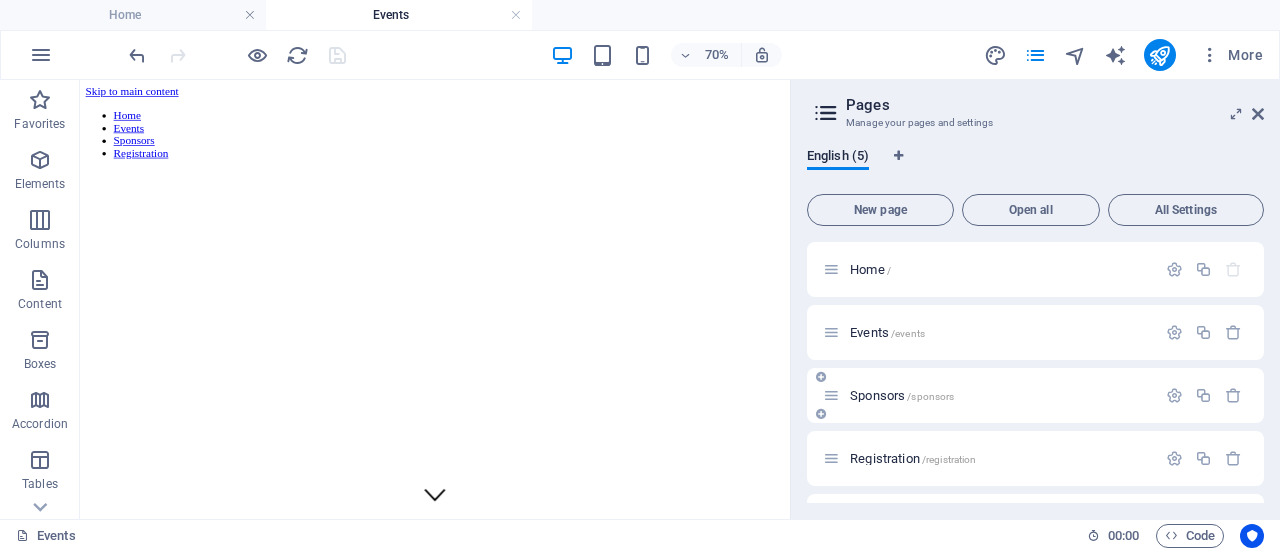 click on "/sponsors" at bounding box center (930, 396) 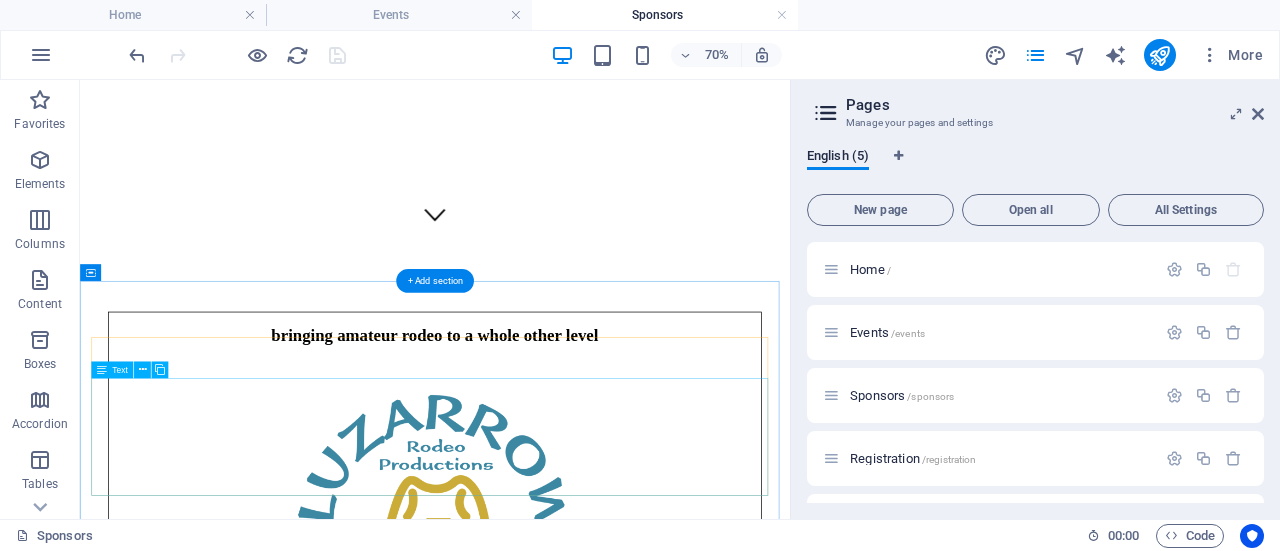 scroll, scrollTop: 0, scrollLeft: 0, axis: both 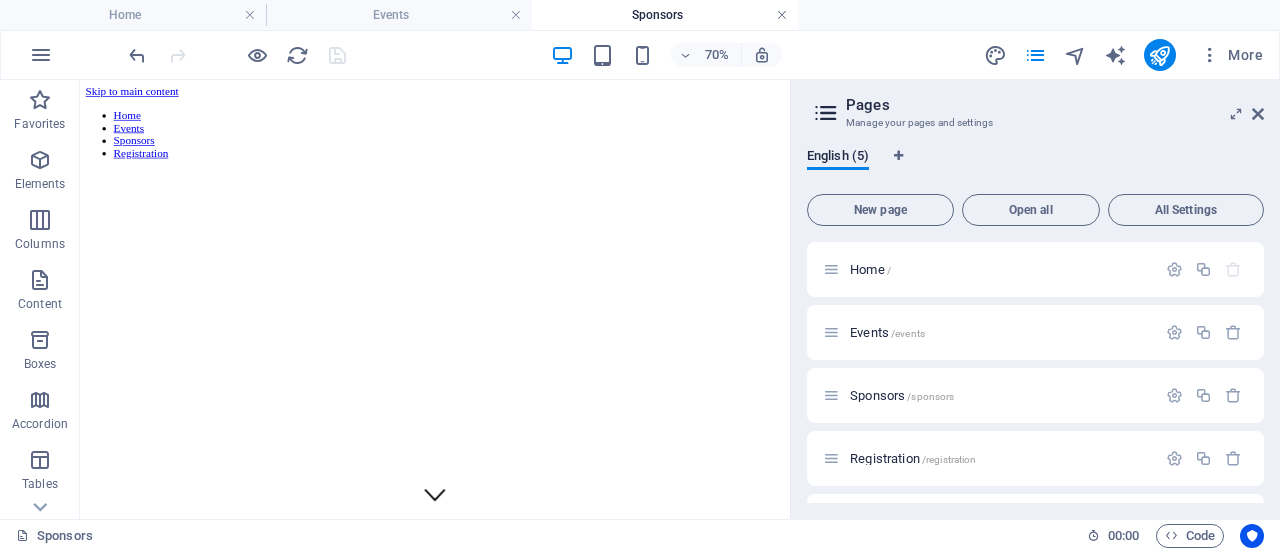 click at bounding box center (782, 15) 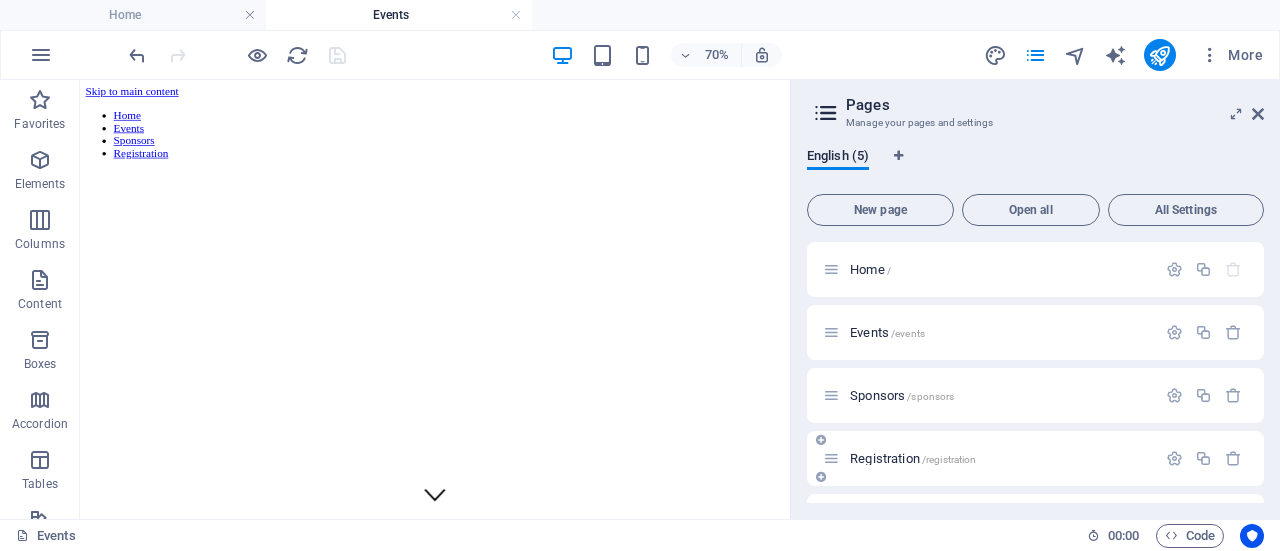 click on "/registration" at bounding box center [949, 459] 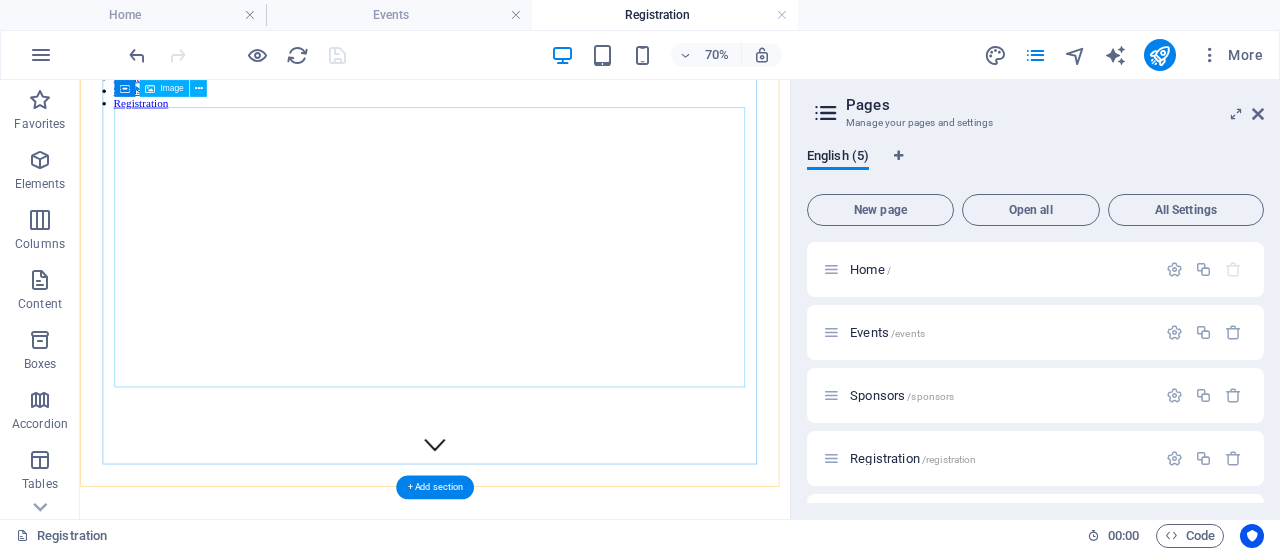 scroll, scrollTop: 0, scrollLeft: 0, axis: both 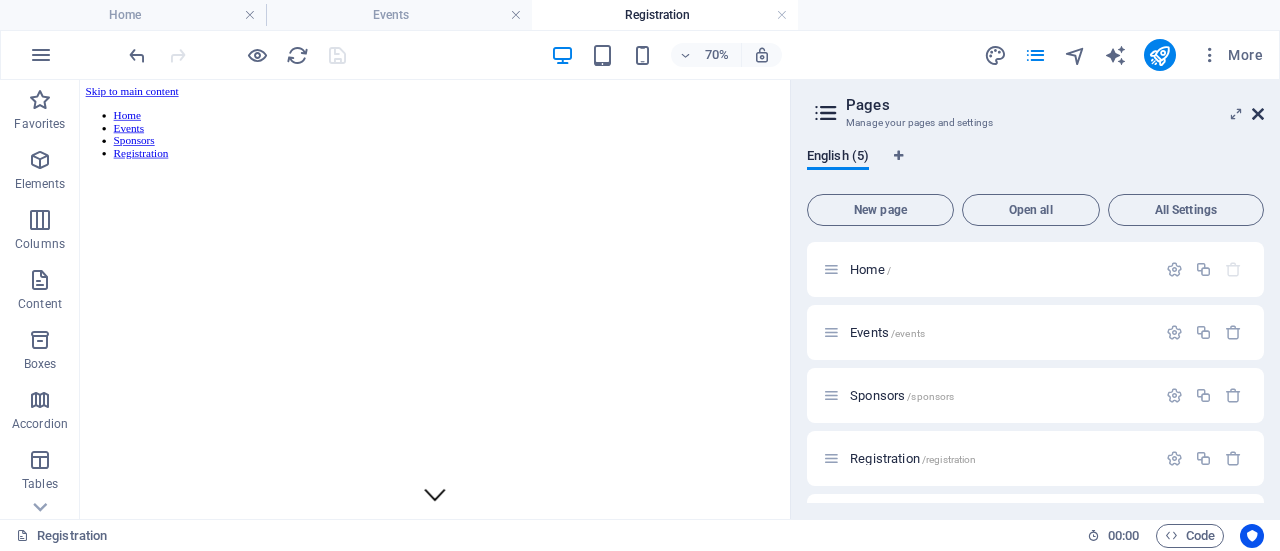 click at bounding box center (1258, 114) 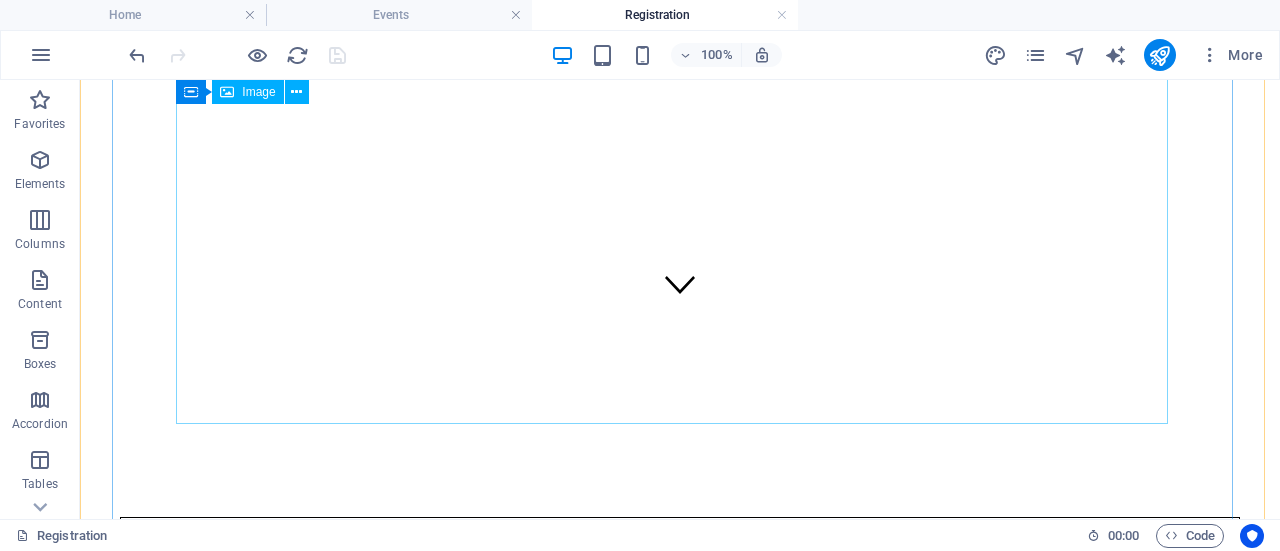 scroll, scrollTop: 0, scrollLeft: 0, axis: both 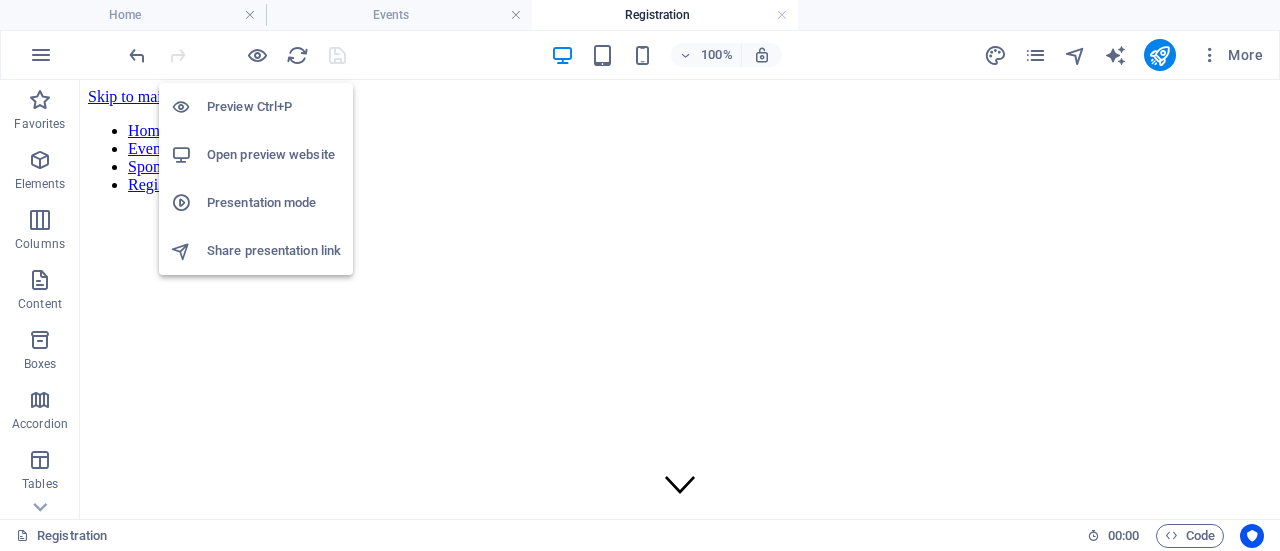 click on "Open preview website" at bounding box center (274, 155) 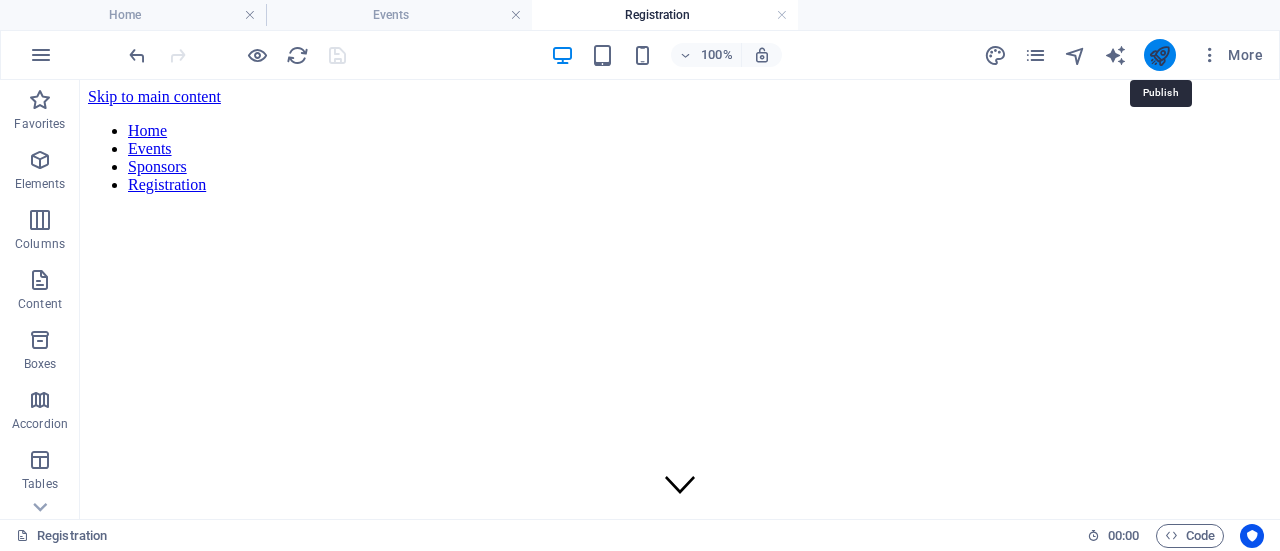 click at bounding box center (1159, 55) 